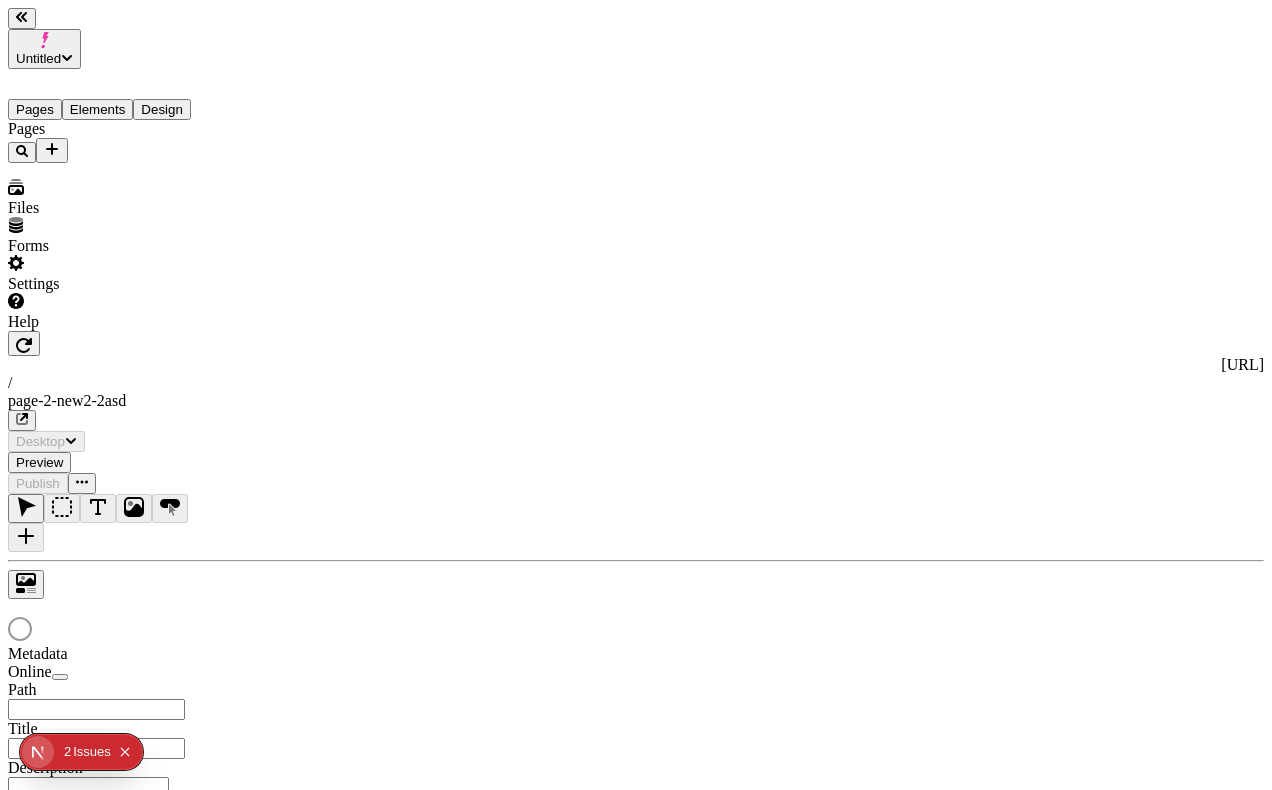 scroll, scrollTop: 0, scrollLeft: 0, axis: both 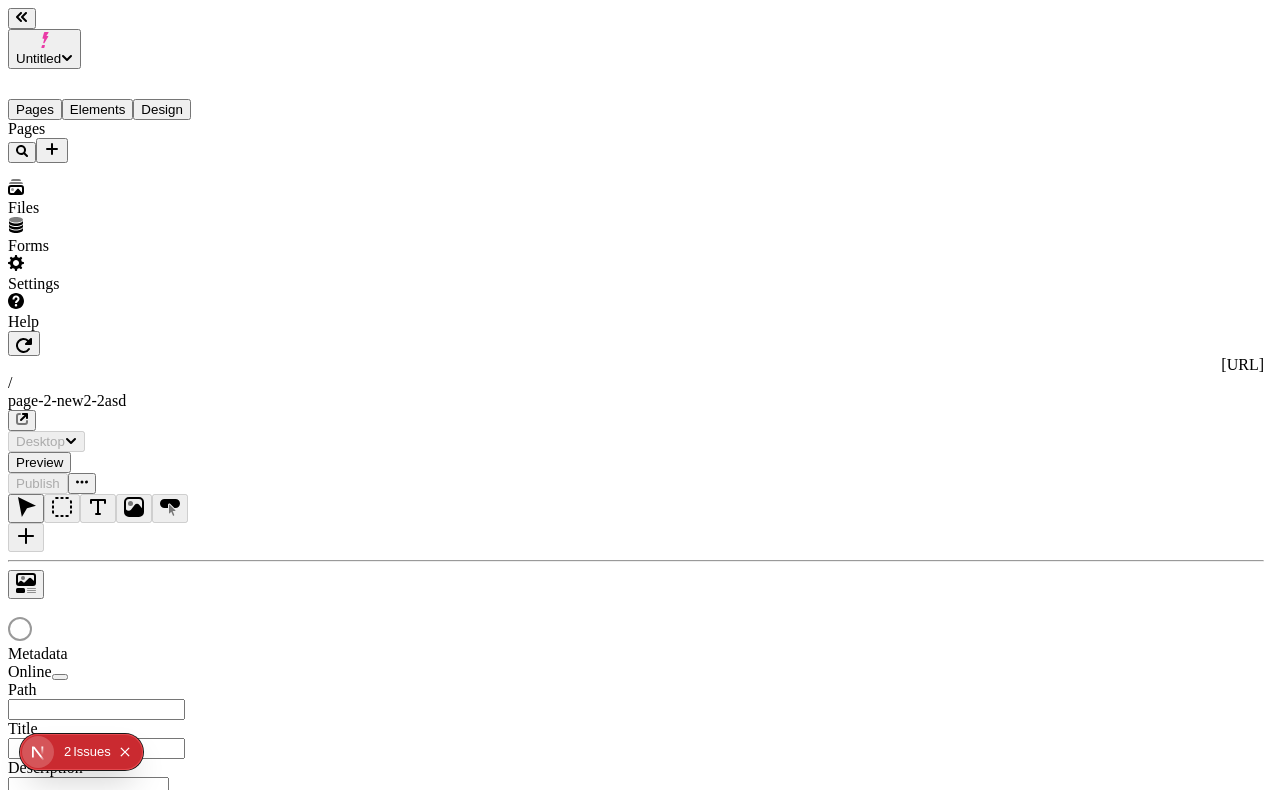 type on "/page-2-new2-2asd" 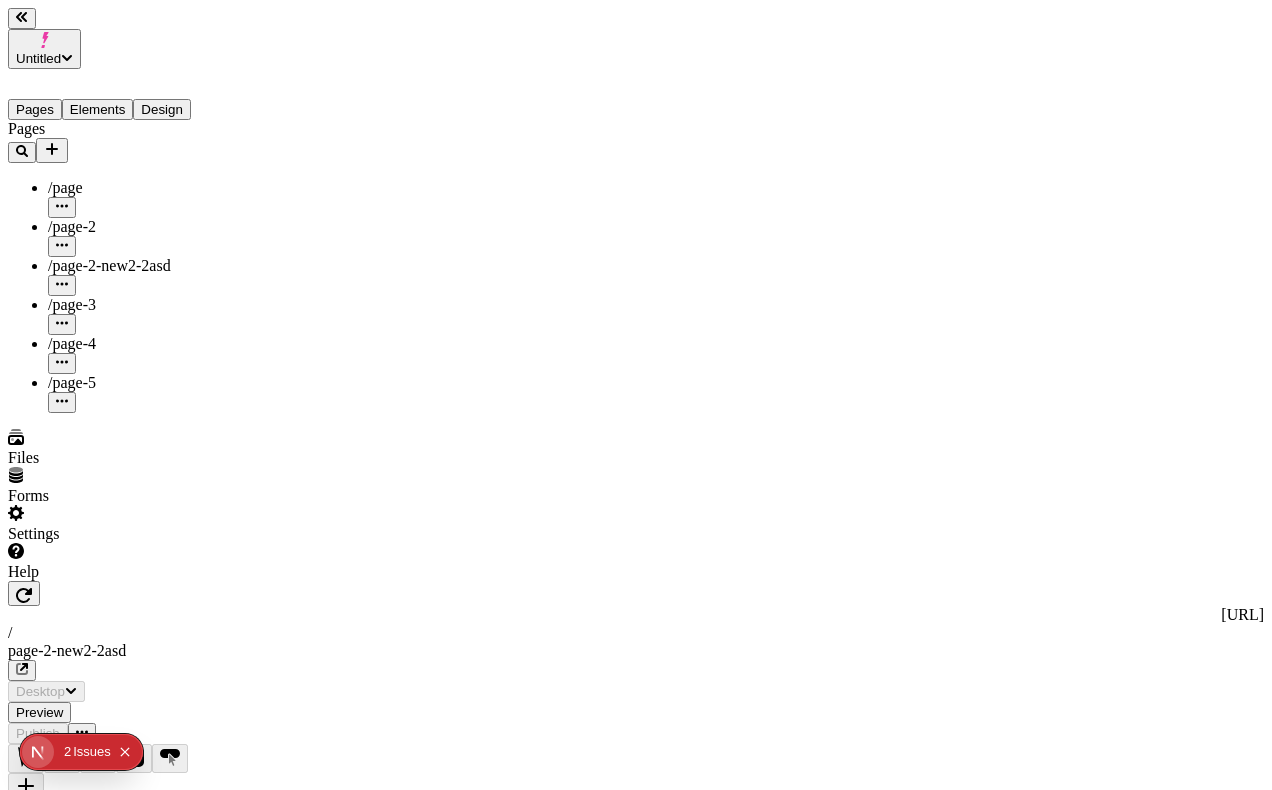 scroll, scrollTop: 0, scrollLeft: 0, axis: both 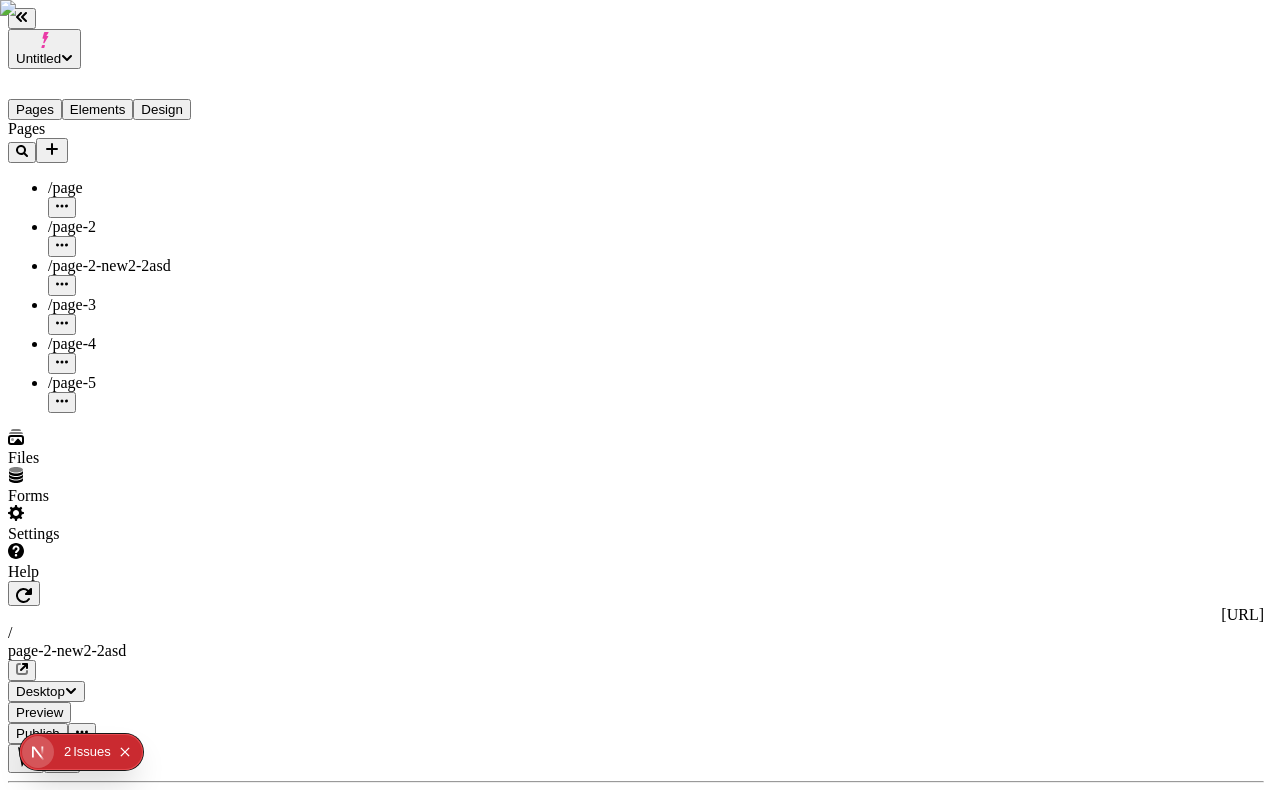 click on "Settings" at bounding box center [128, 524] 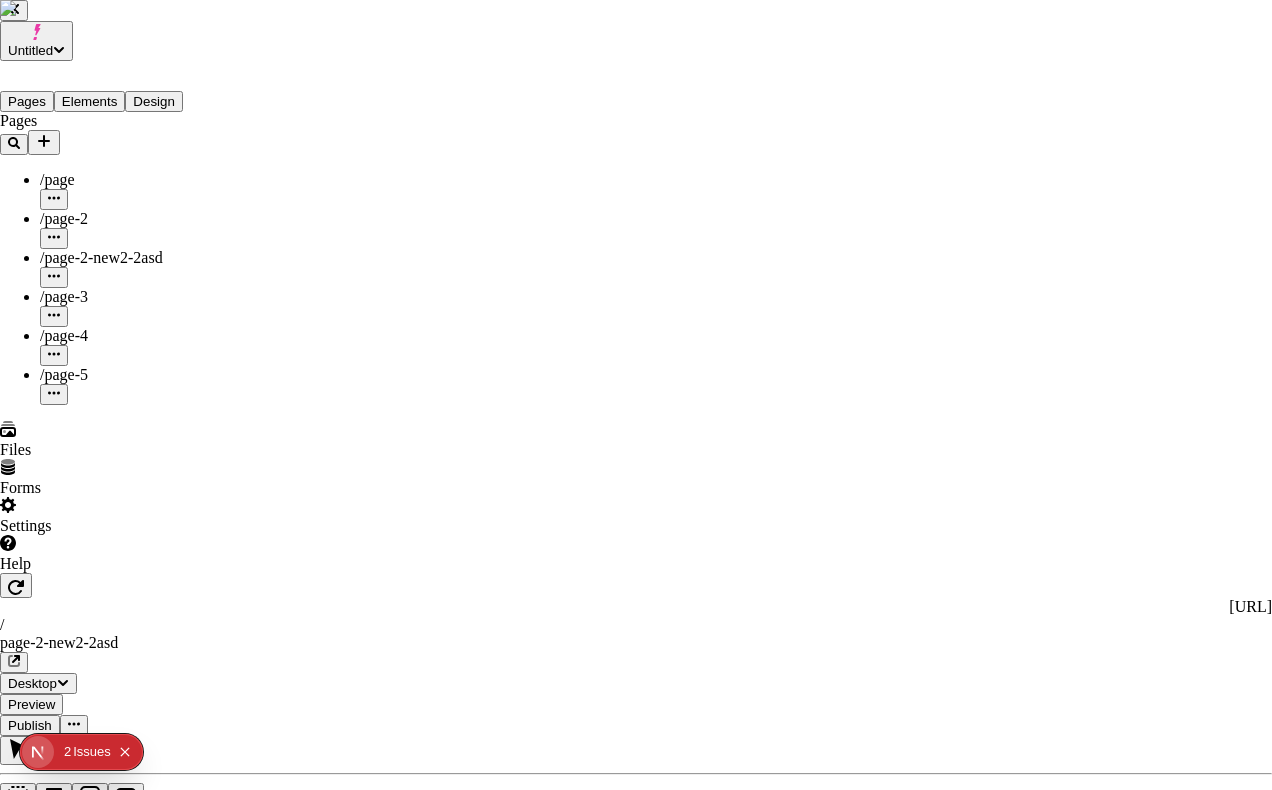 click on "Users" at bounding box center (636, 57142) 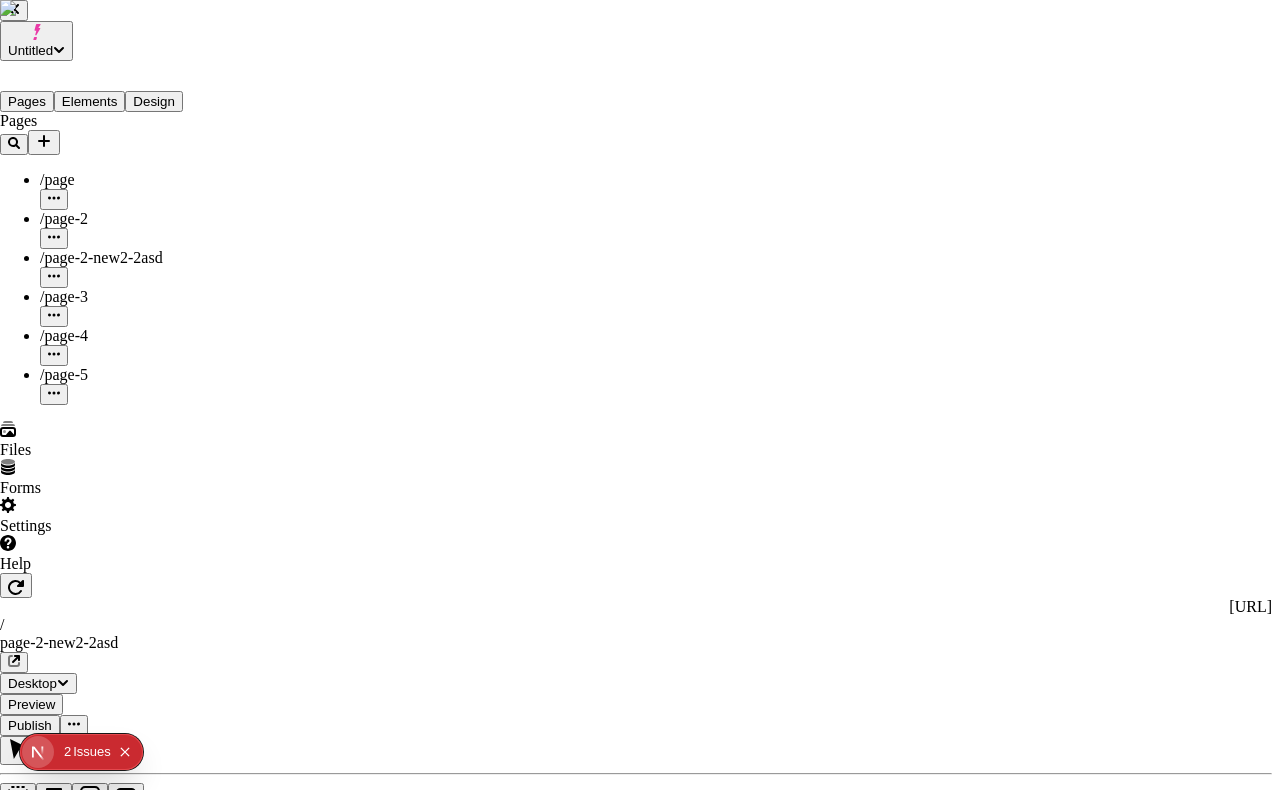 click on "Sasha (local makeswift)" at bounding box center [636, 57781] 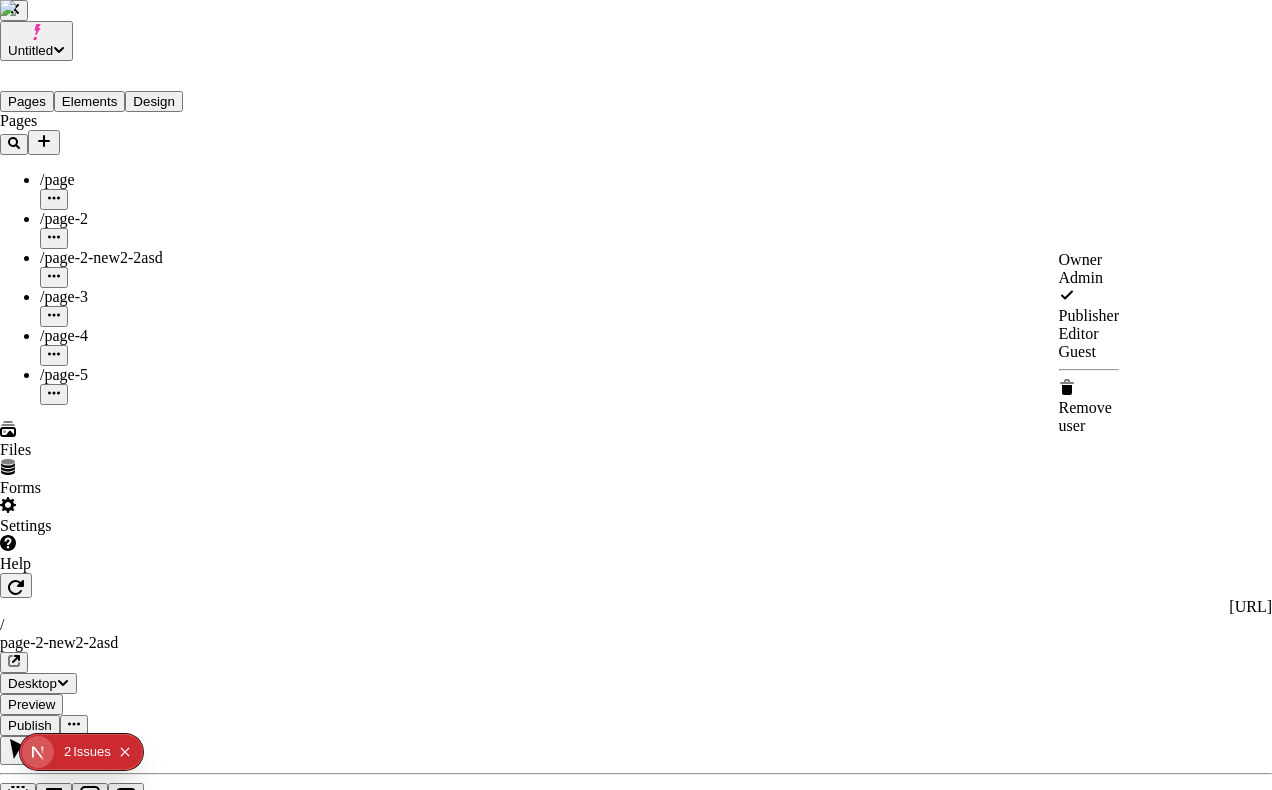 click on "Users Guest Send invite 2  of  10  seats used S Sasha (local current) sasha+local2@makeswift.com   Owner S Sasha (local makeswift) sasha@makeswift.com   Admin" at bounding box center (636, 57690) 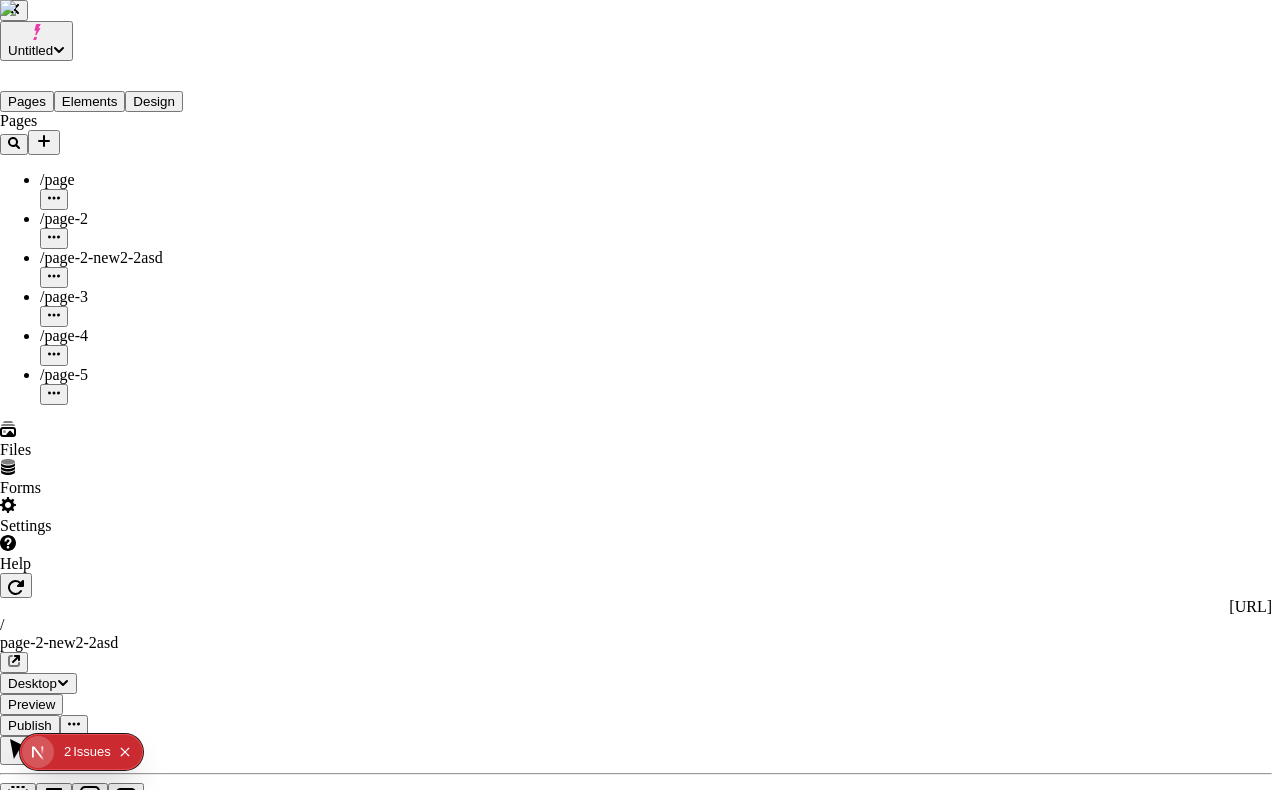 click at bounding box center [132, 57547] 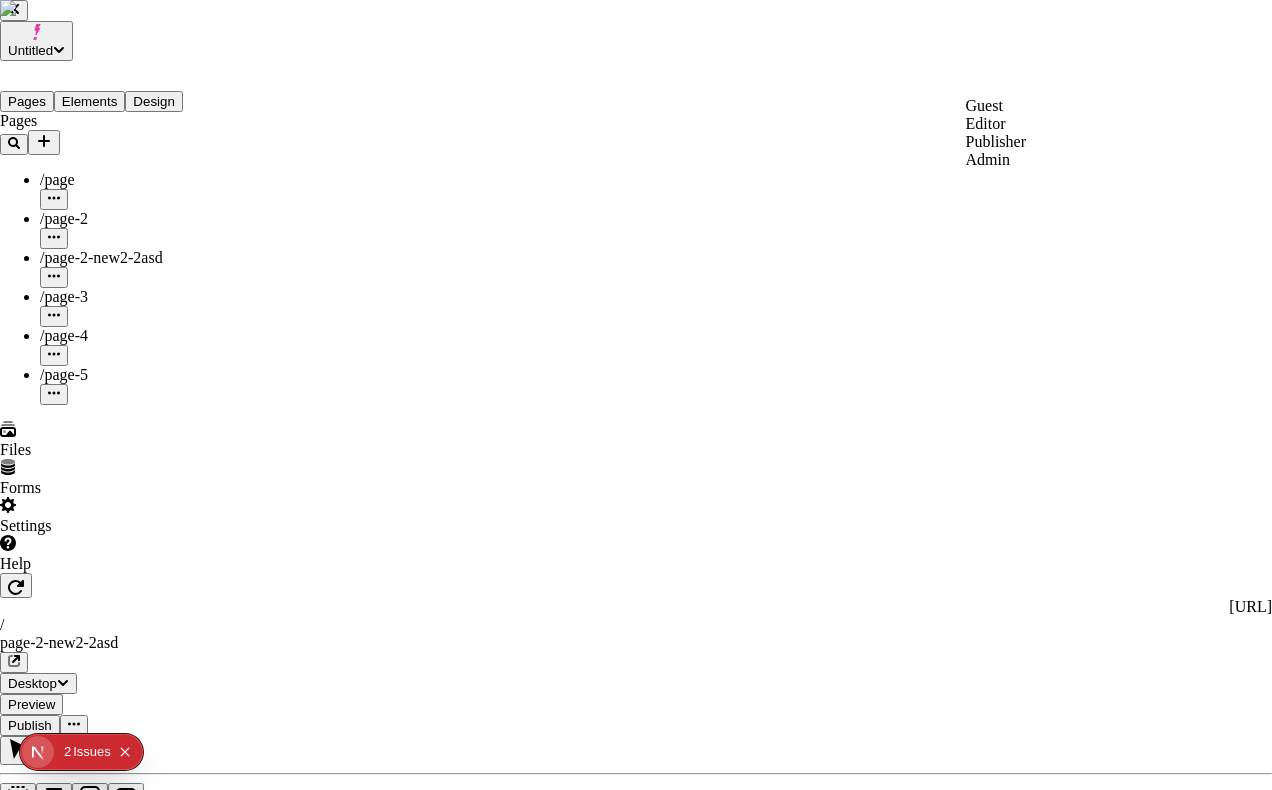 click on "Admin" at bounding box center [996, 160] 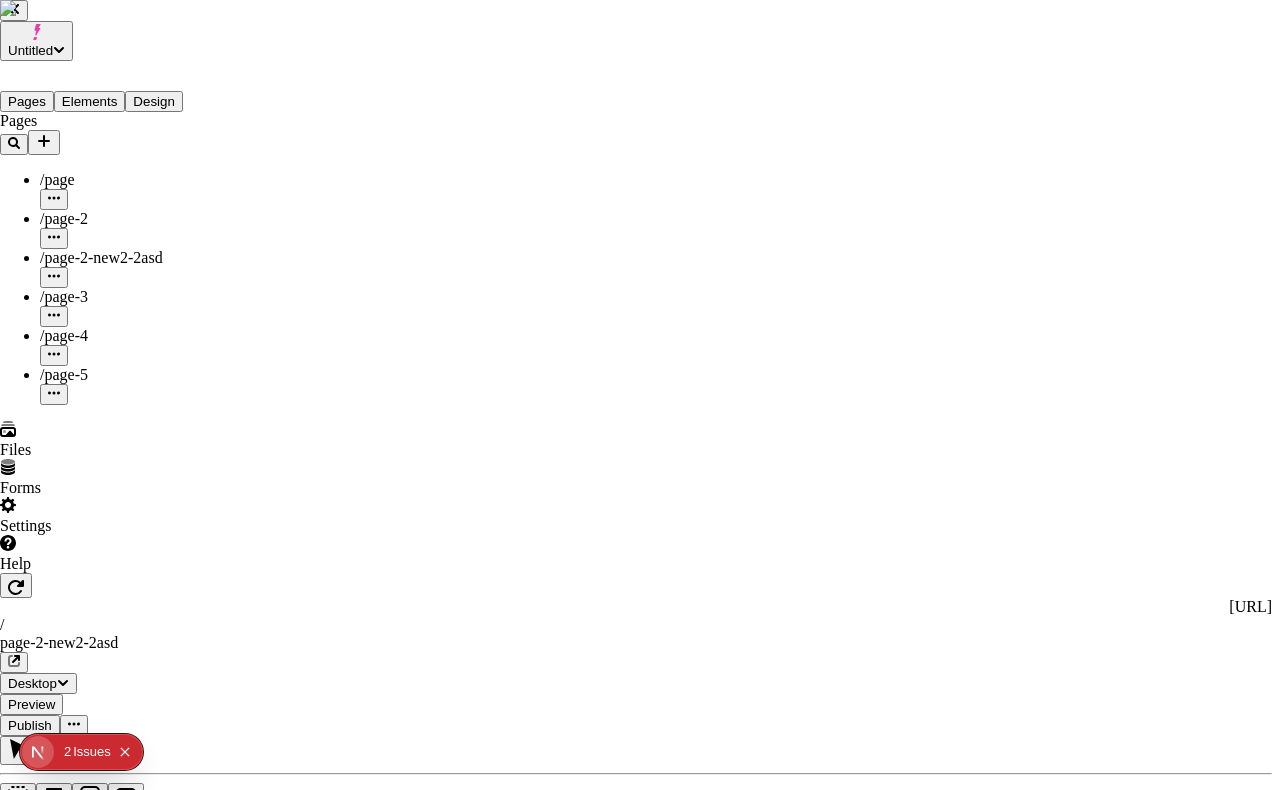 click on "Send invite" at bounding box center [41, 57589] 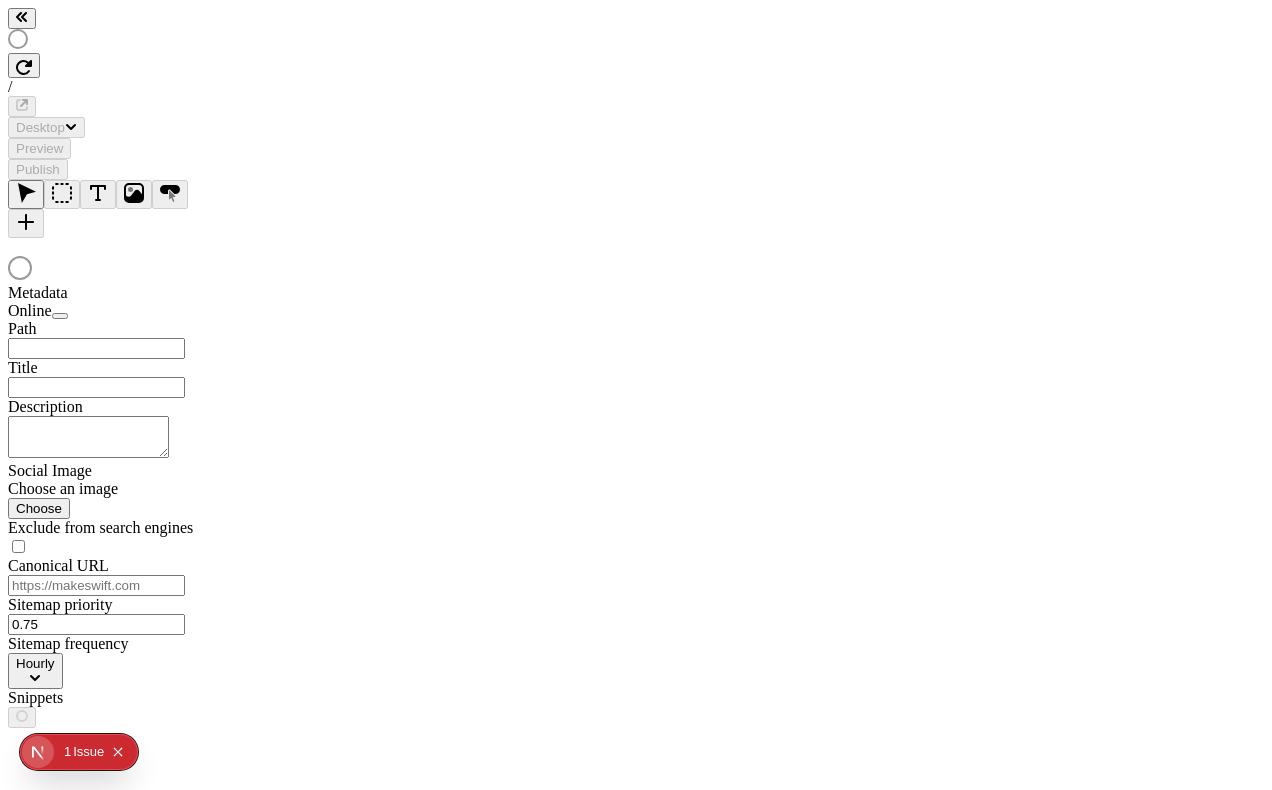 scroll, scrollTop: 0, scrollLeft: 0, axis: both 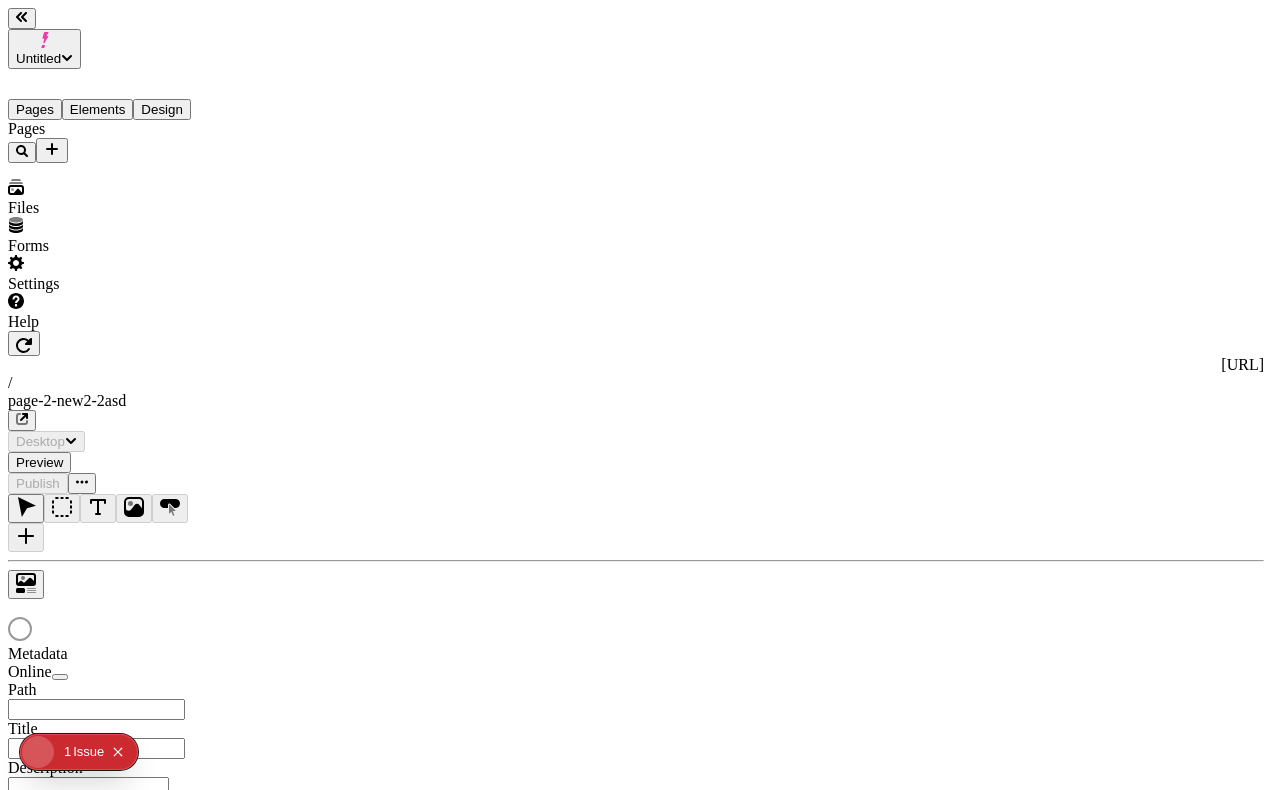 click 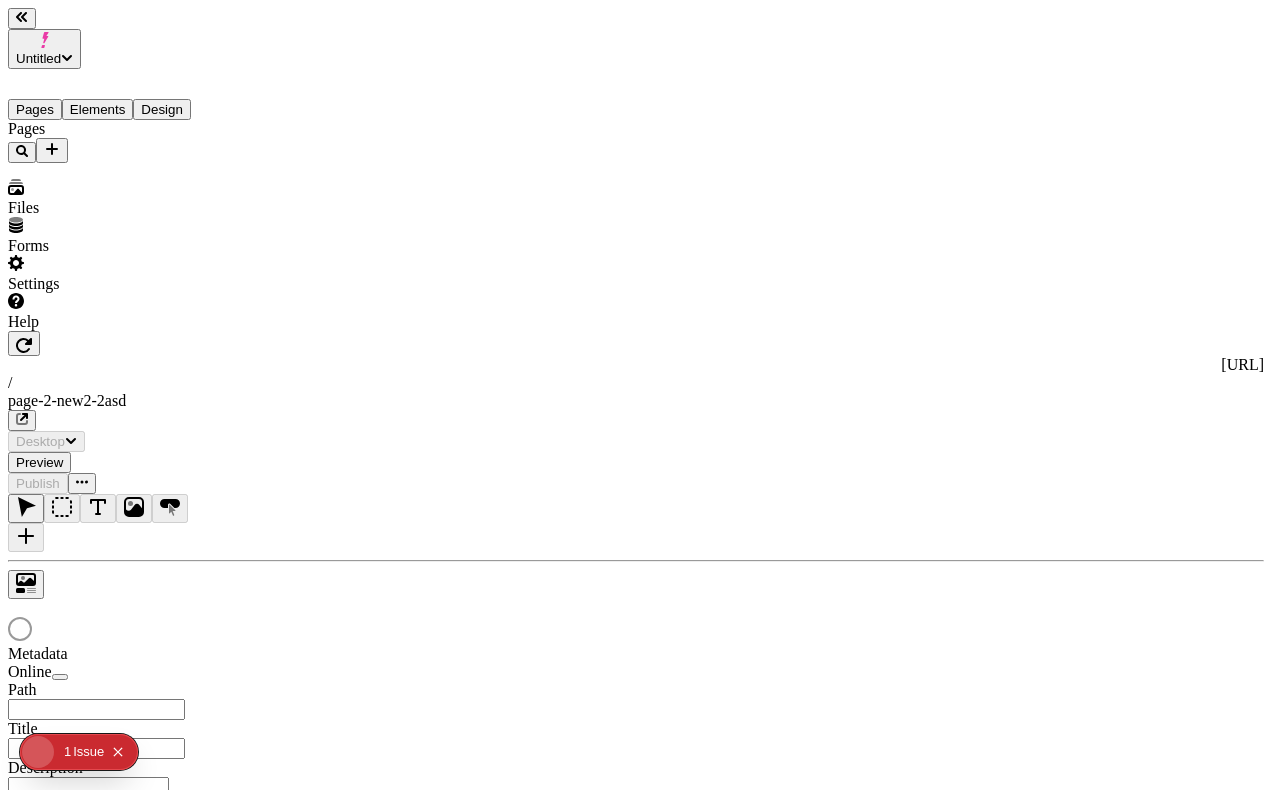 type on "/page-2-new2-2asd" 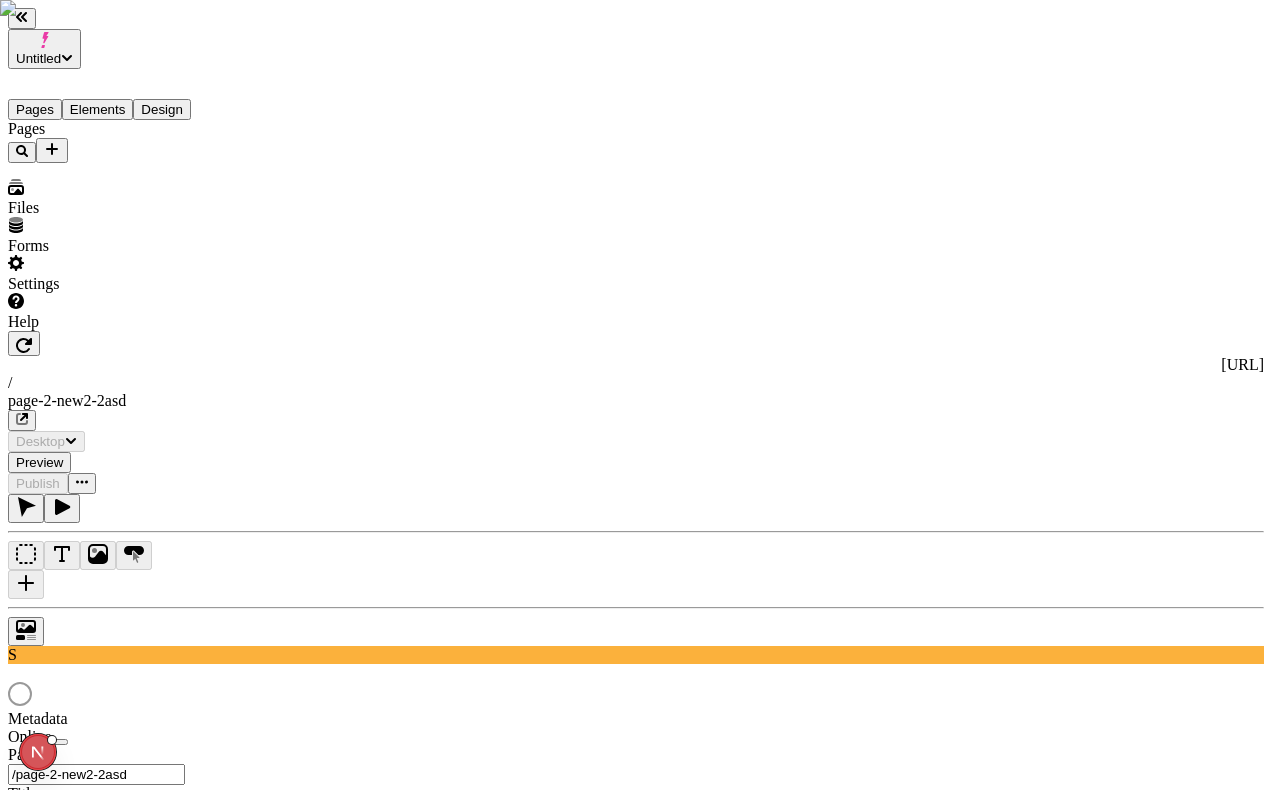 click on "Settings" at bounding box center (128, 274) 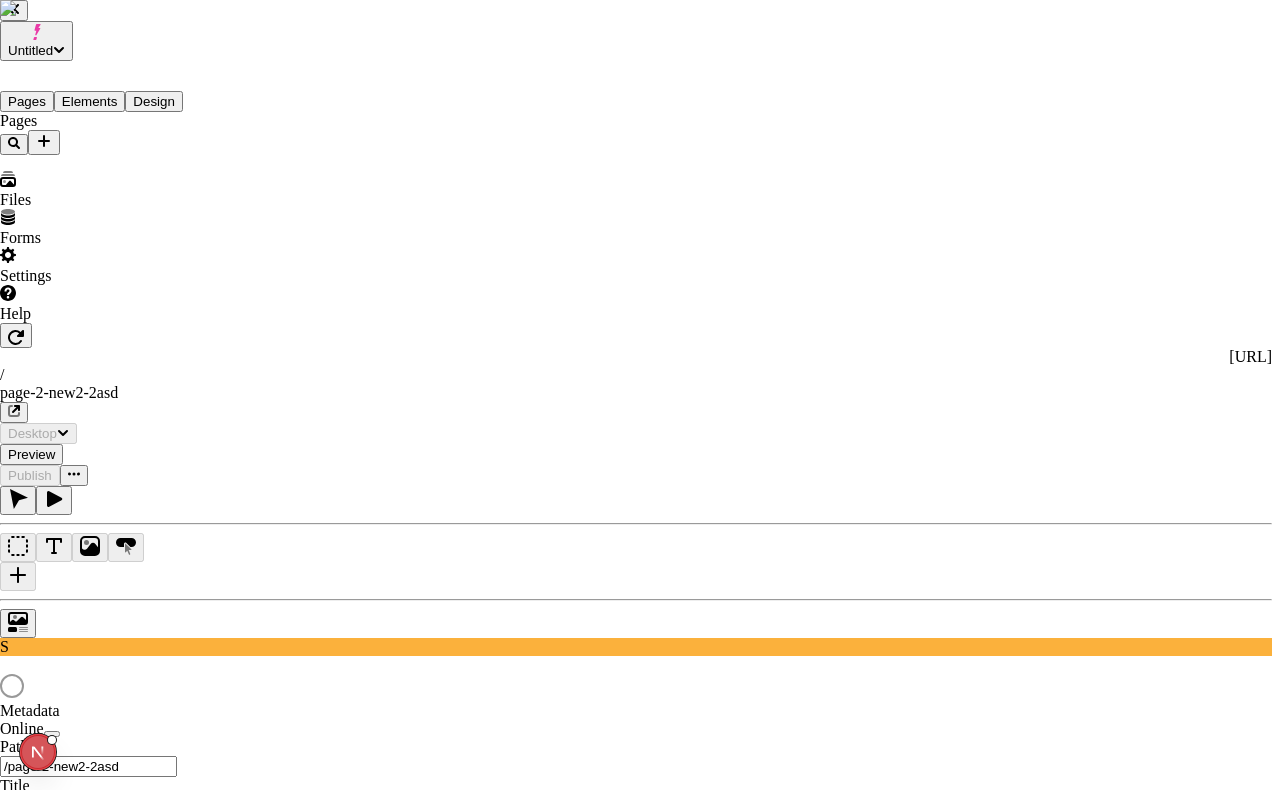 scroll, scrollTop: 0, scrollLeft: 0, axis: both 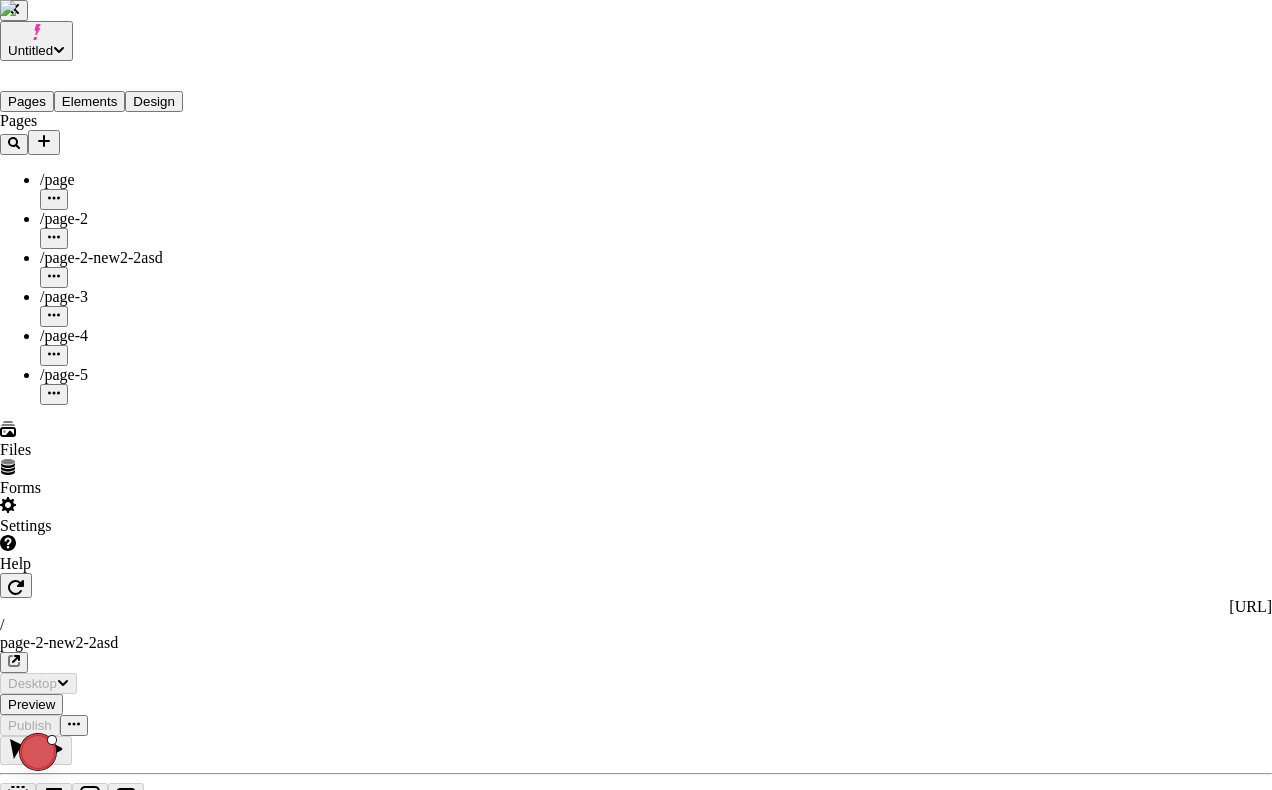 click on "Users" at bounding box center (636, 1877) 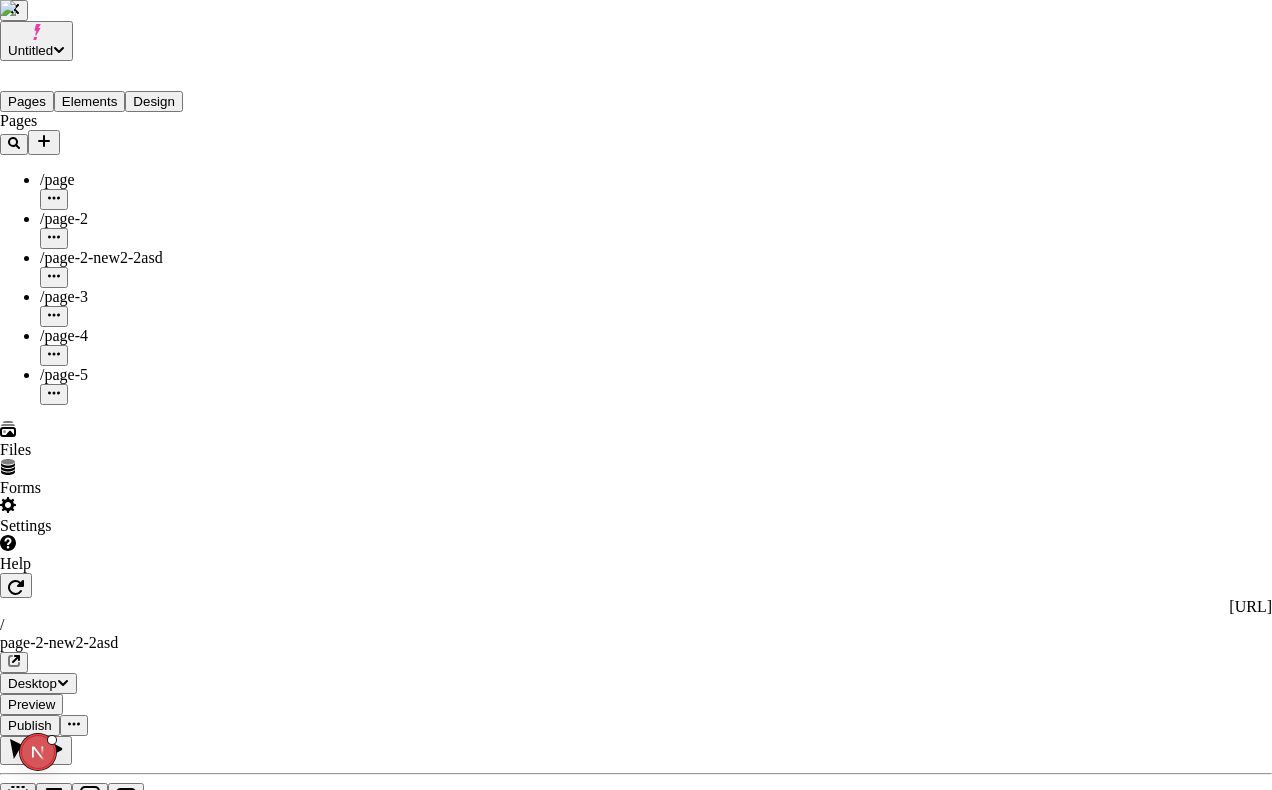 click on "Site settings Site Host Domains Locales Redirects Workspace settings Workspace Users Plans Billing Usage Integrations User settings Profile Login methods Feature previews You’re on the   Partner Sandbox   plan 19  /  100   monthly publishes Workspace resets 8/12/2025 Users Guest Send invite 3  of  10  seats used S Sasha (local current) sasha+local2@makeswift.com   Owner S Sasha (local makeswift) sasha@makeswift.com   Admin s sasha+admin-local@makeswift.com Pending invite Admin" at bounding box center (636, 57413) 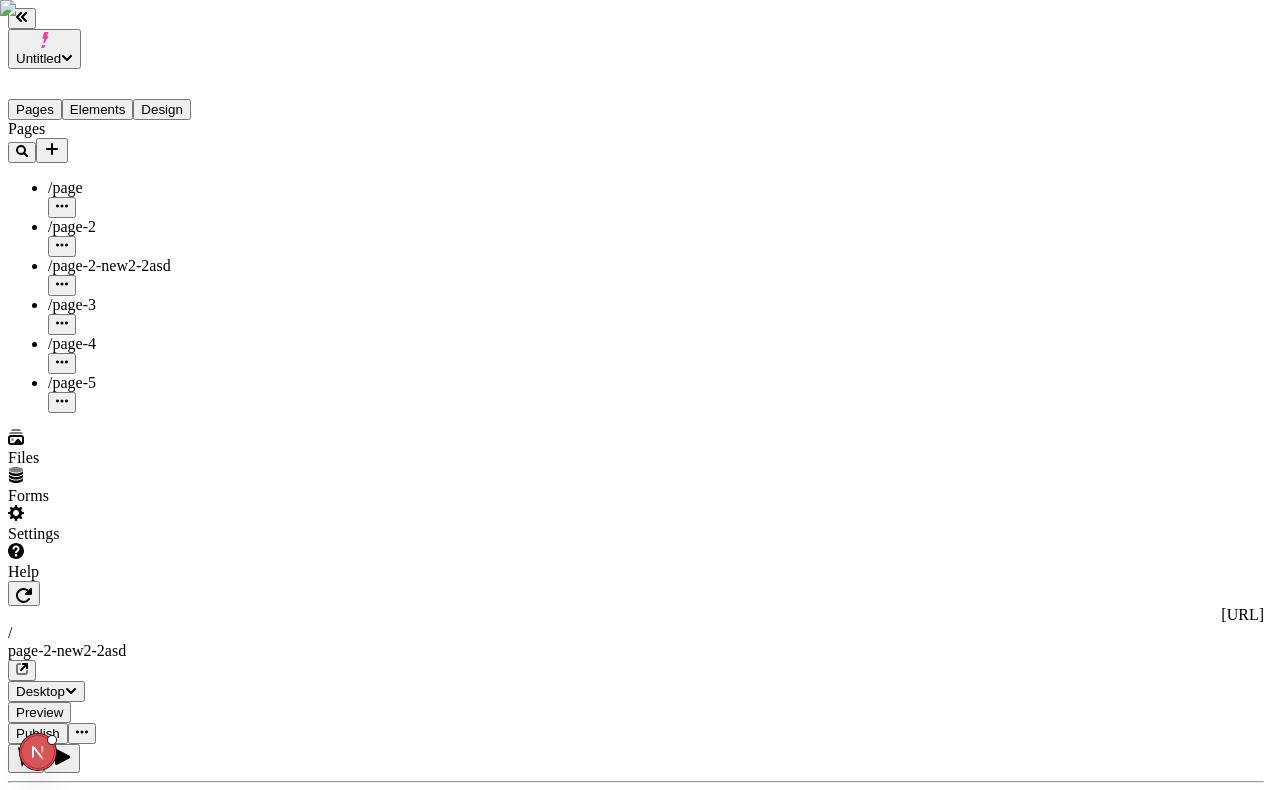 click on "Settings" at bounding box center (128, 524) 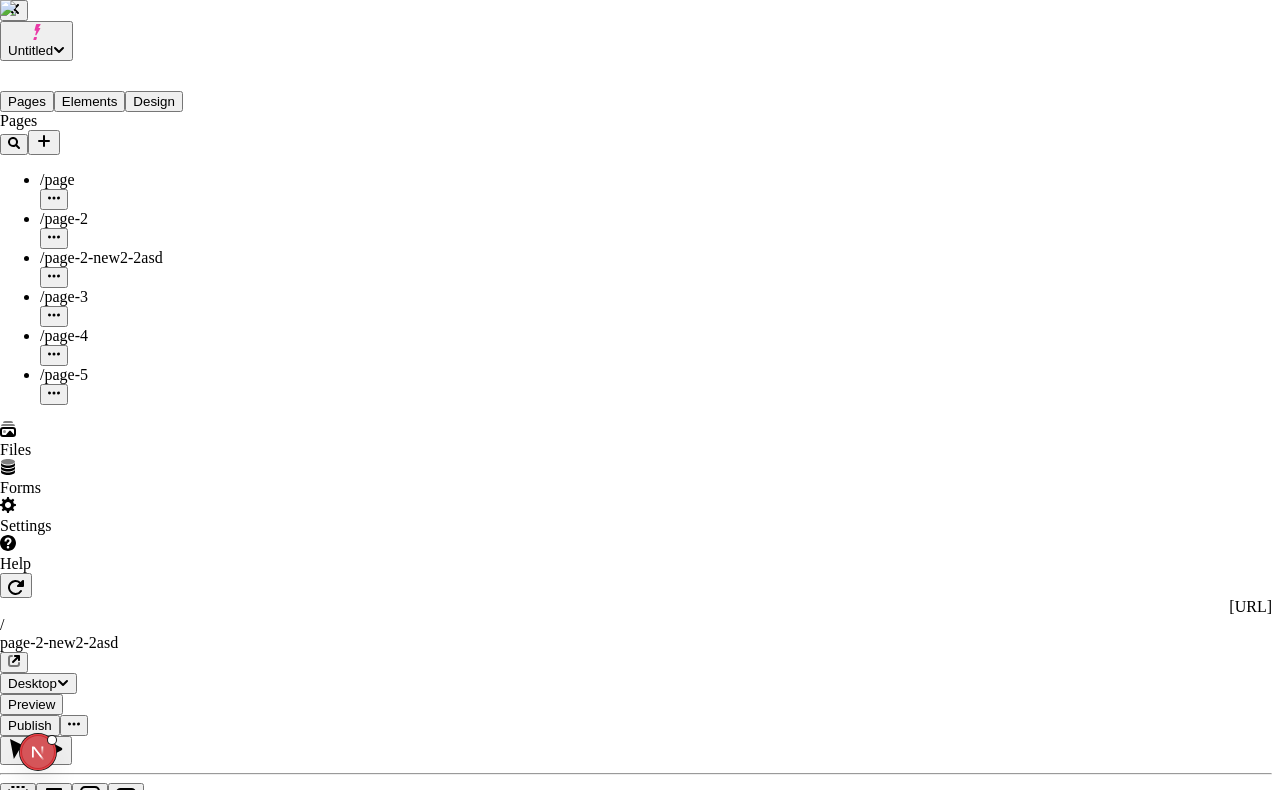 click on "Users" at bounding box center (636, 57142) 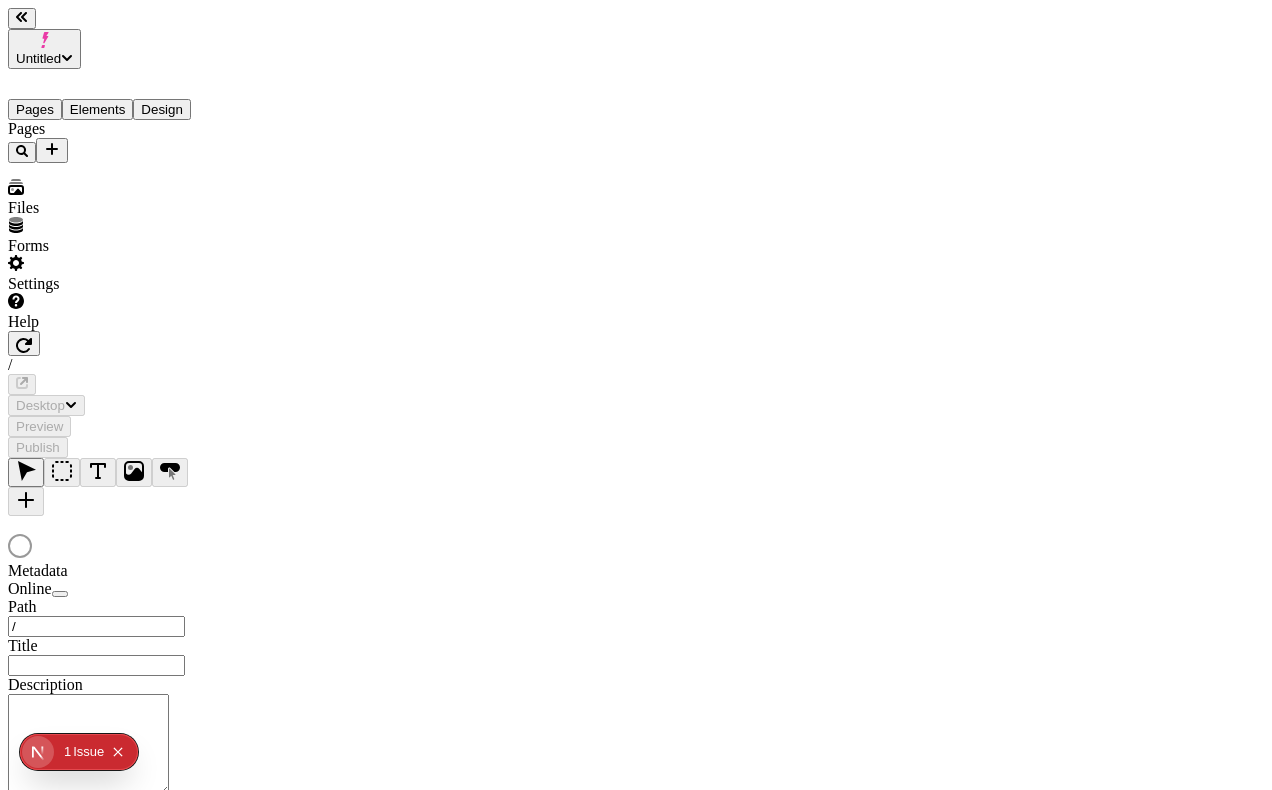 scroll, scrollTop: 0, scrollLeft: 0, axis: both 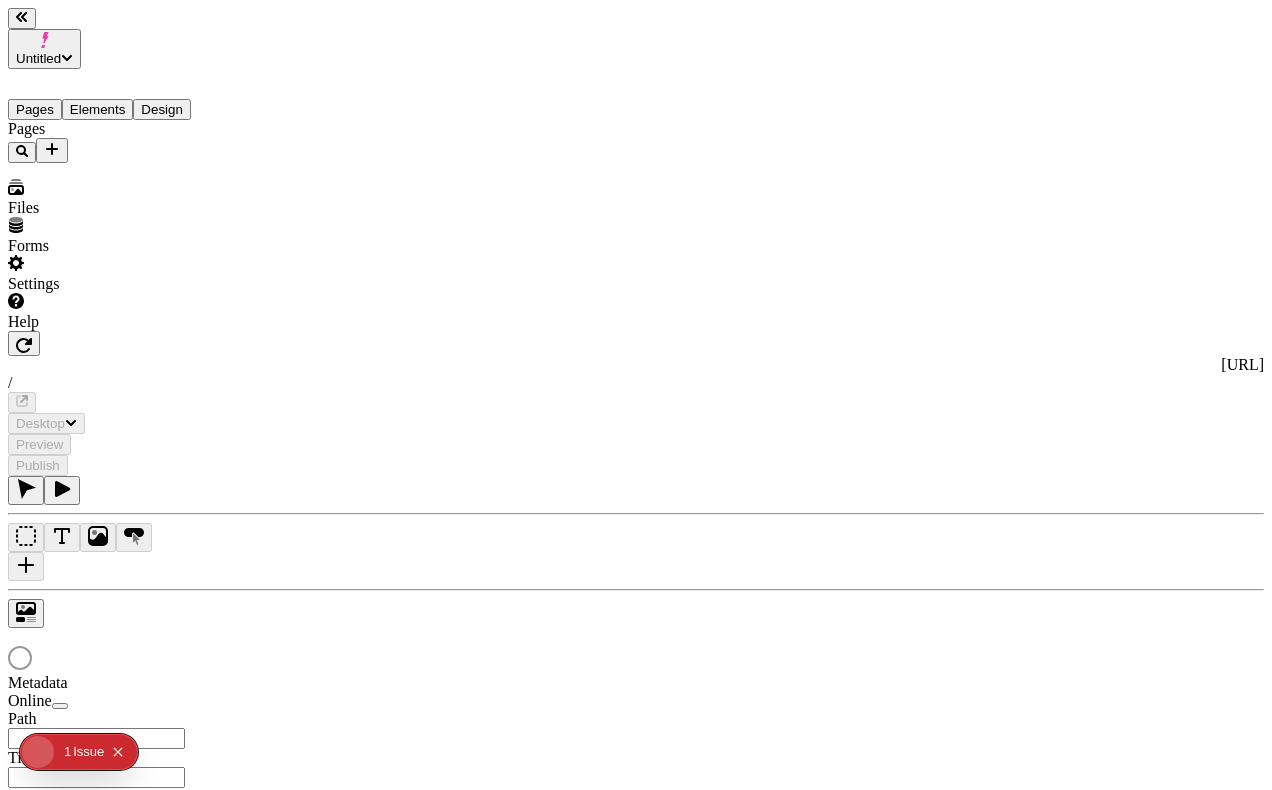type on "/page-2-new2-2asd" 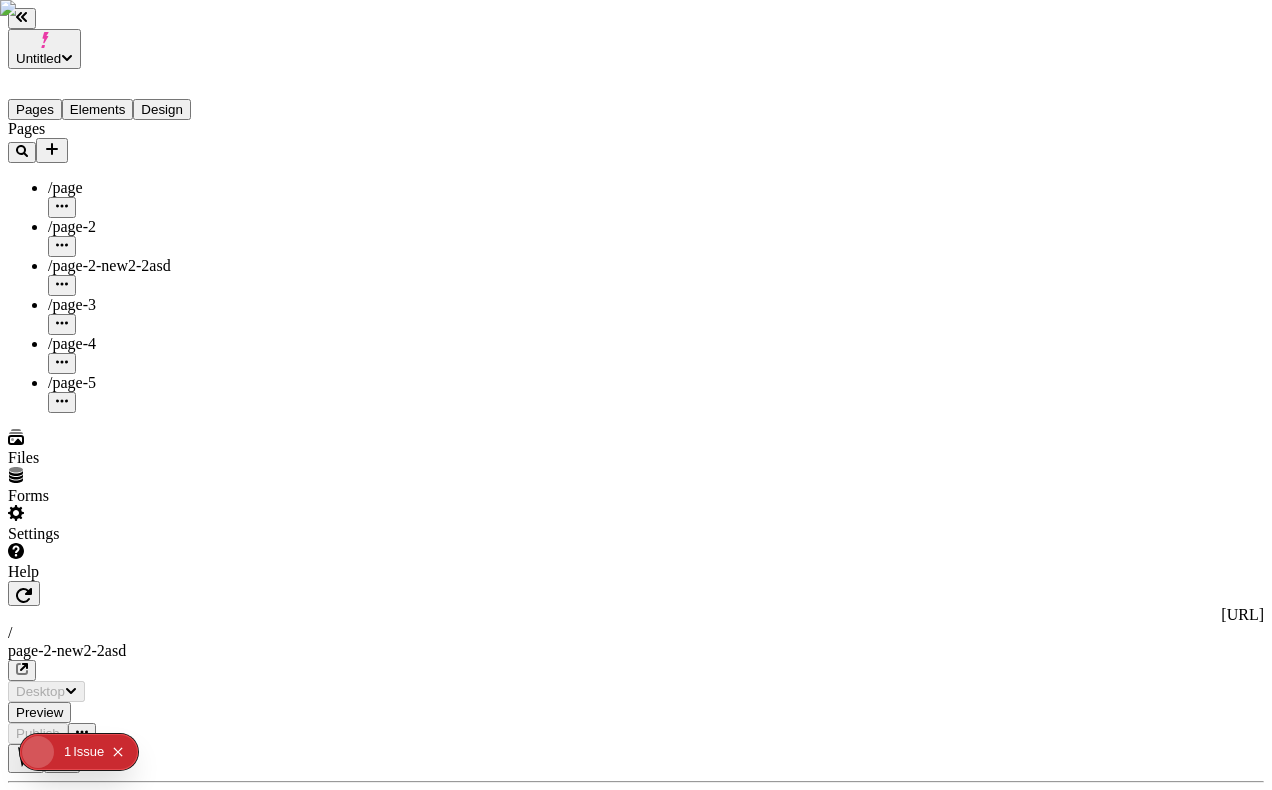 scroll, scrollTop: 0, scrollLeft: 0, axis: both 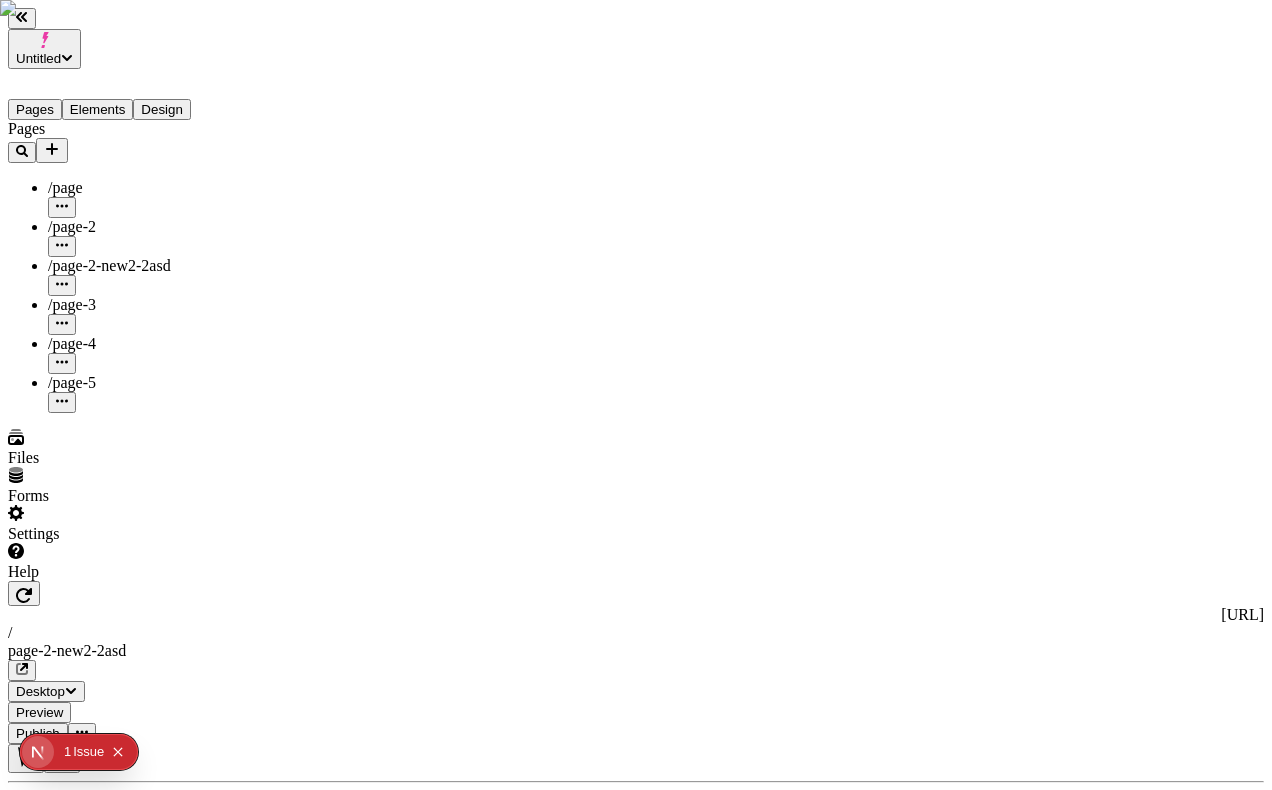 click on "Settings" at bounding box center (128, 524) 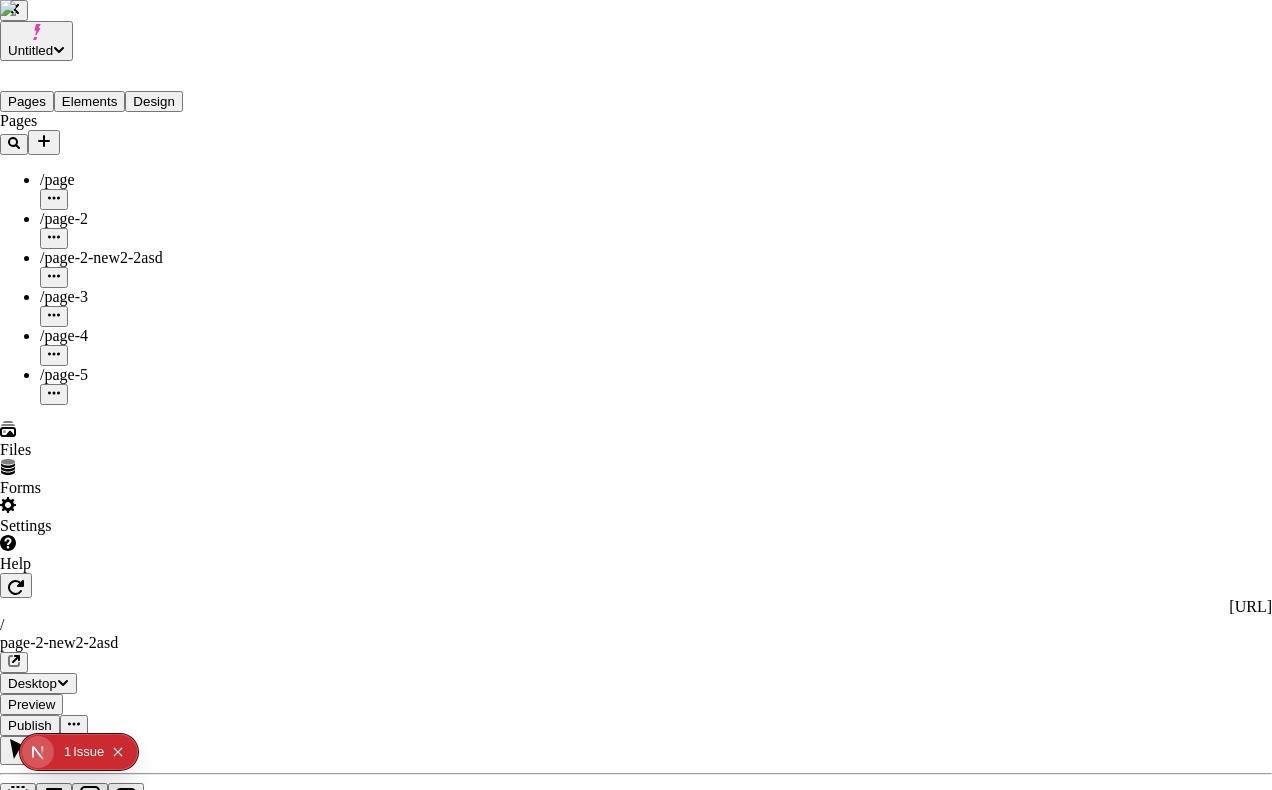 click on "Domains" at bounding box center [636, 56972] 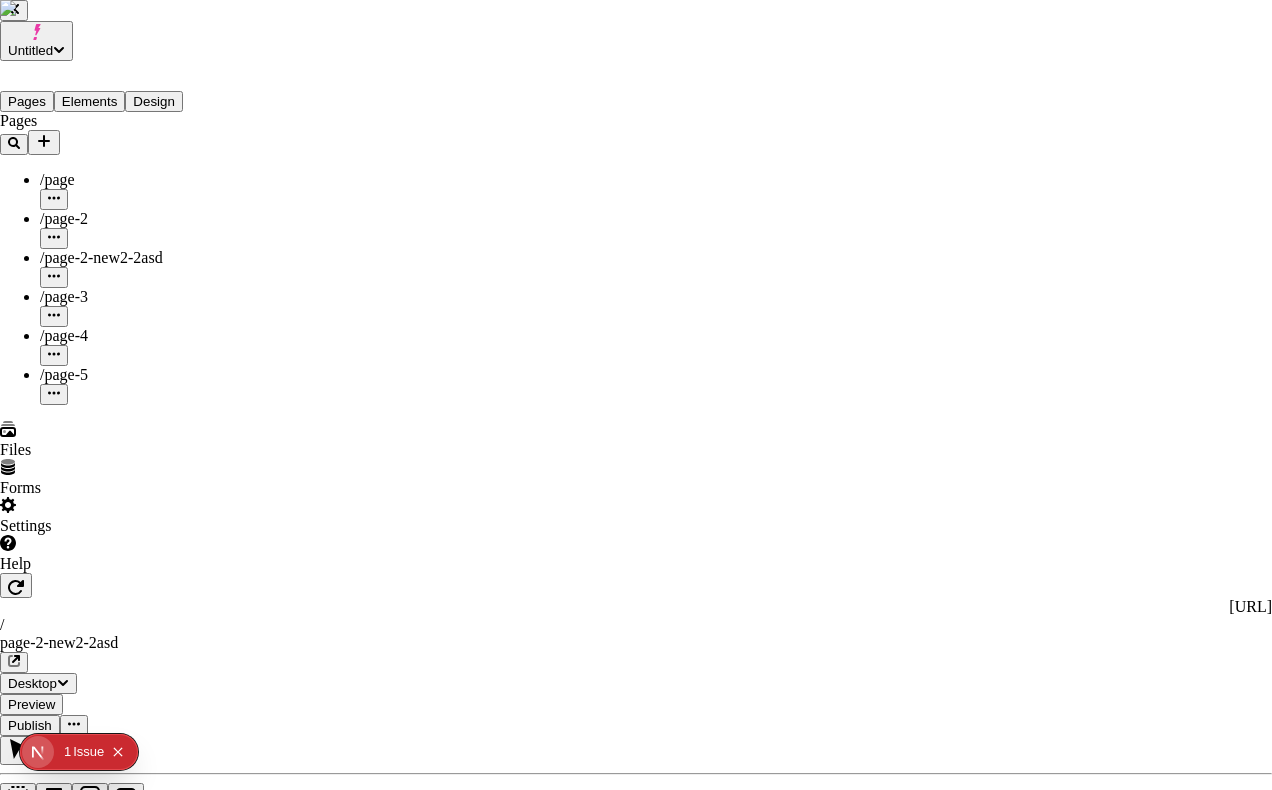 click on "Host" at bounding box center [636, 56934] 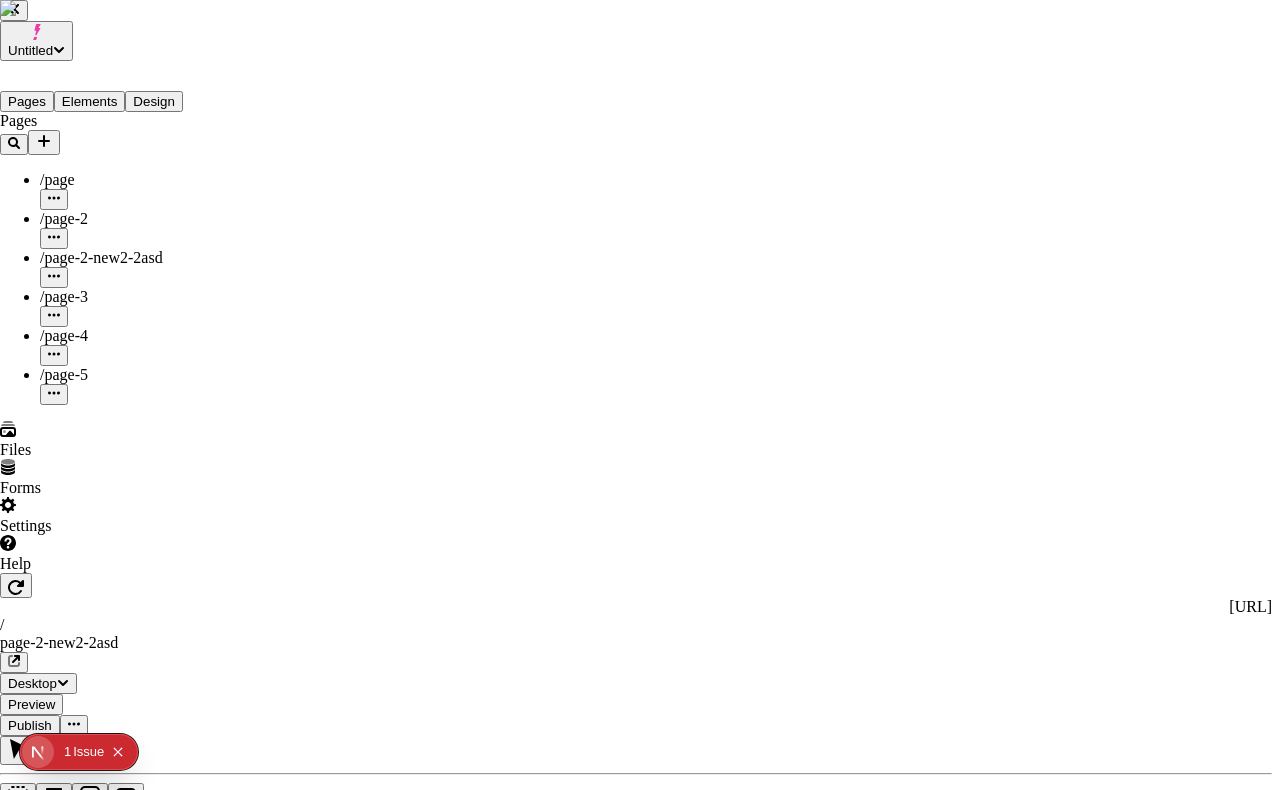 click 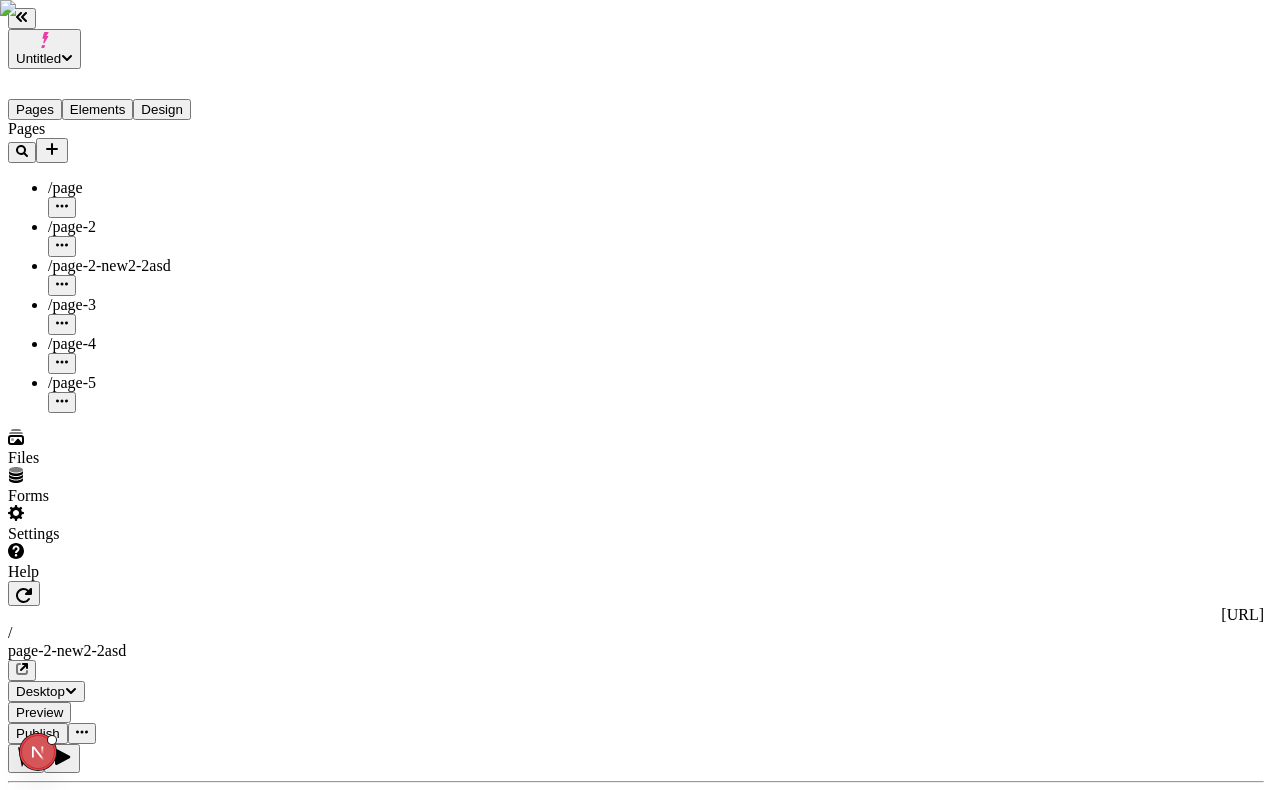 type 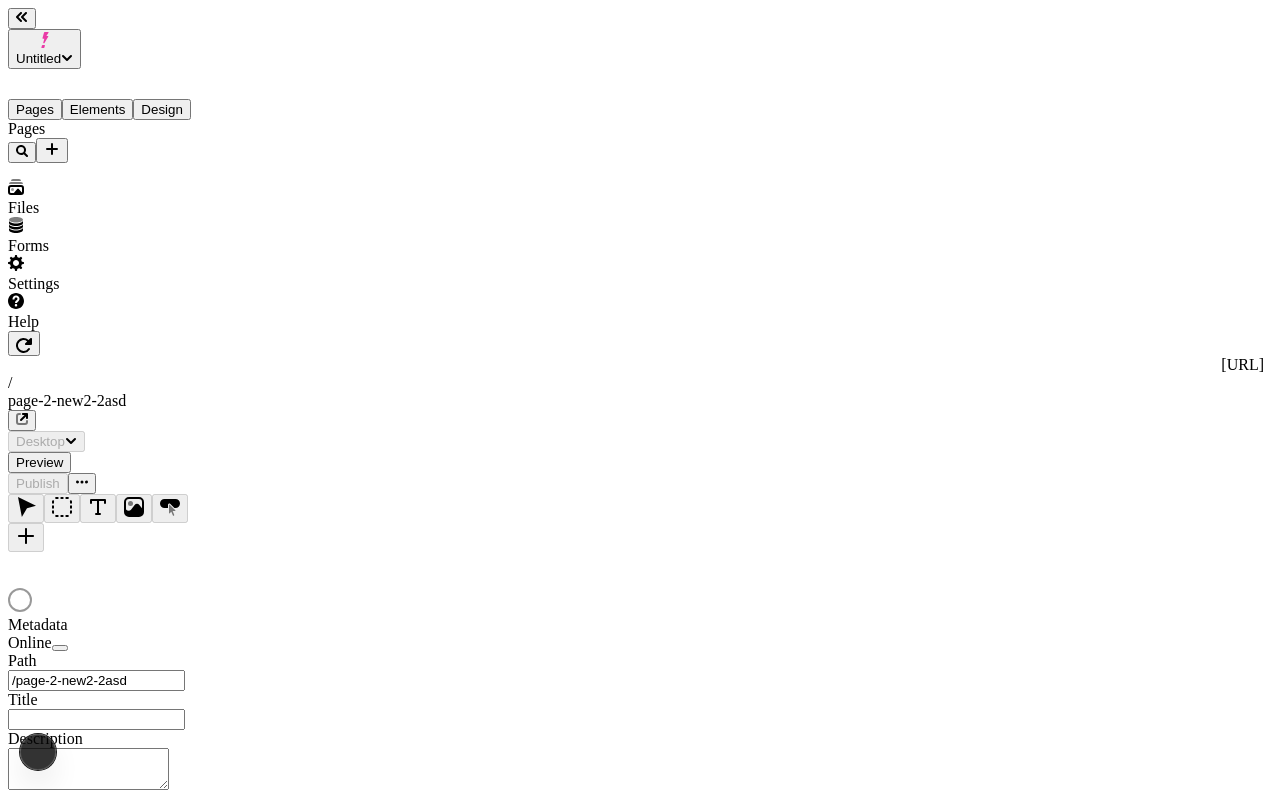 scroll, scrollTop: 0, scrollLeft: 0, axis: both 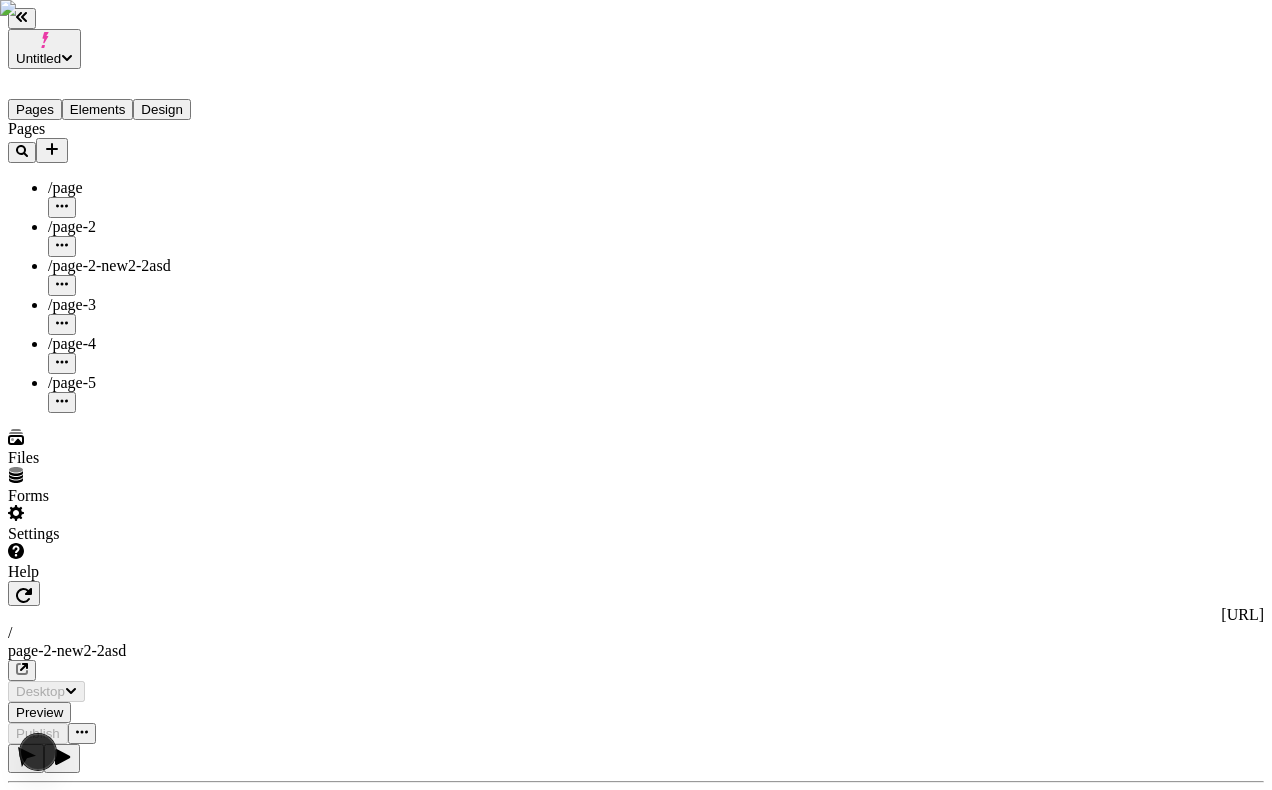 click on "Settings" at bounding box center [128, 524] 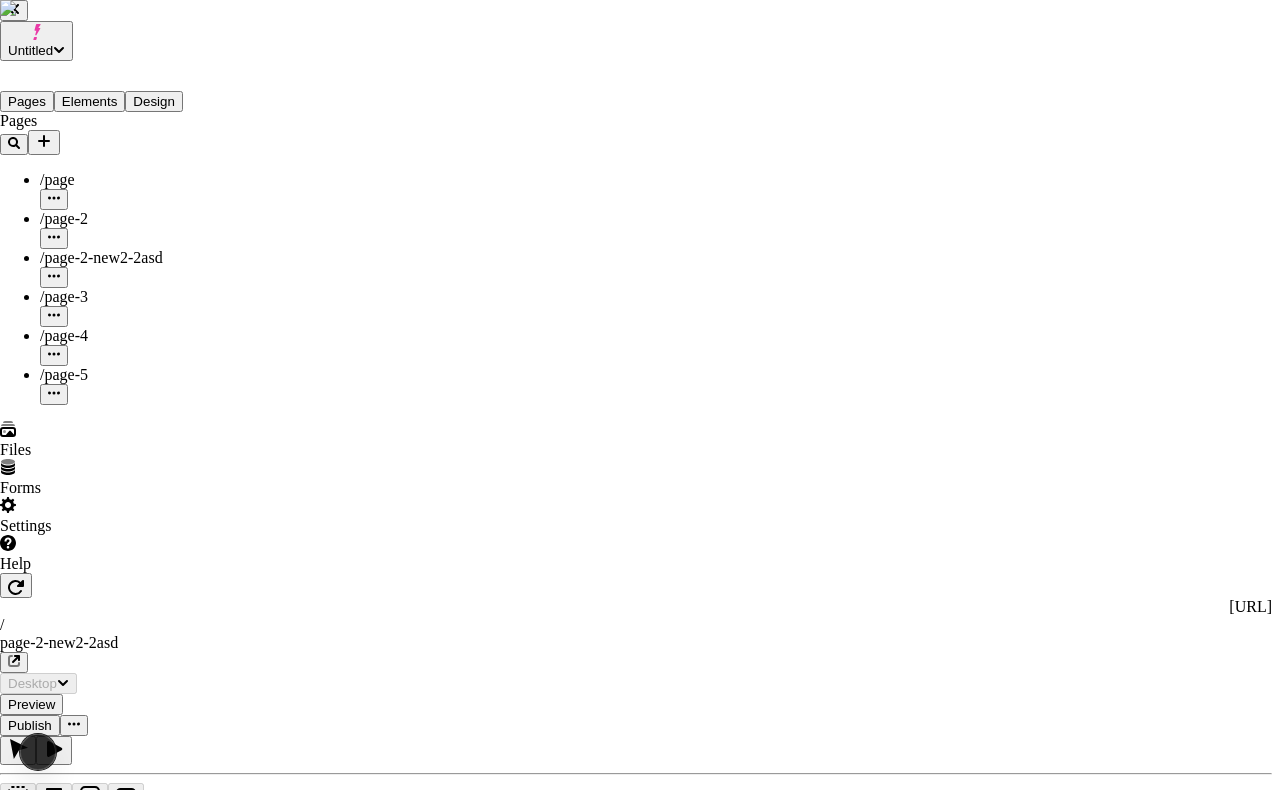 click on "Users" at bounding box center (636, 2027) 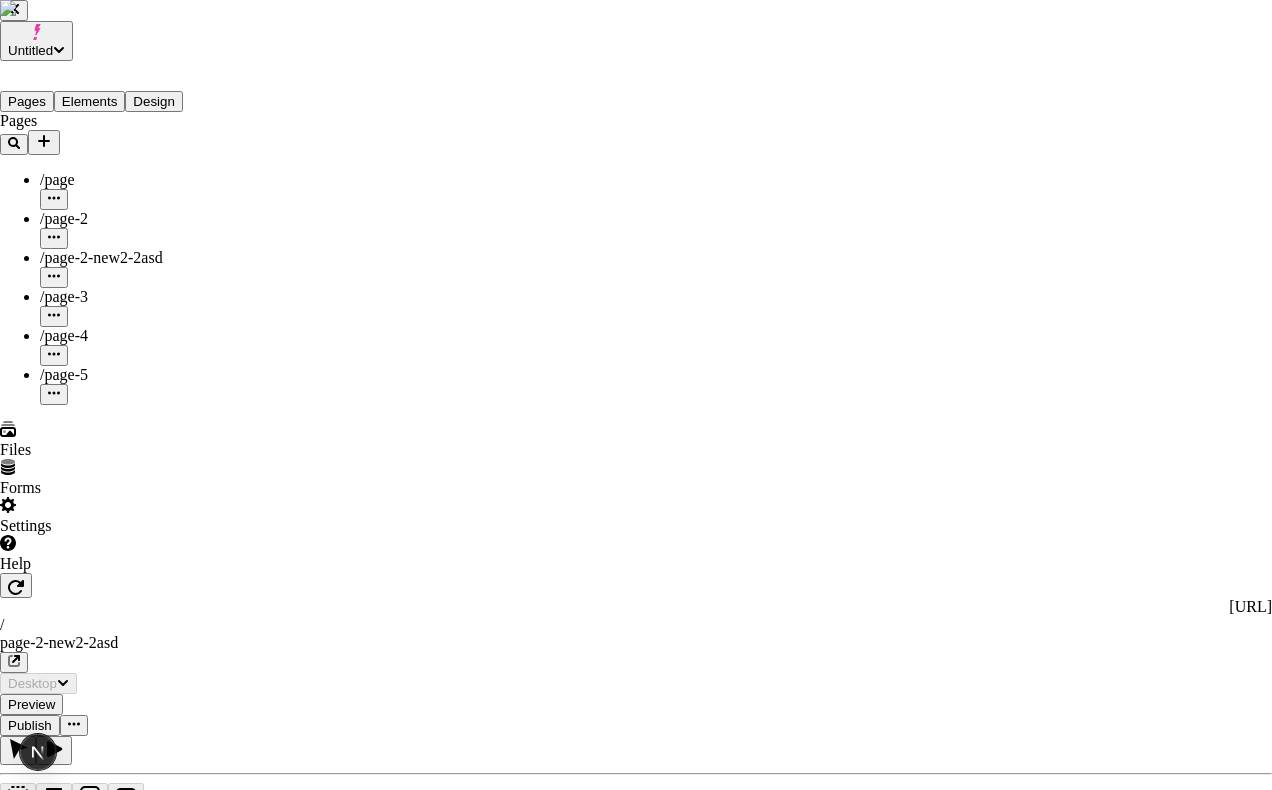 scroll, scrollTop: 0, scrollLeft: 0, axis: both 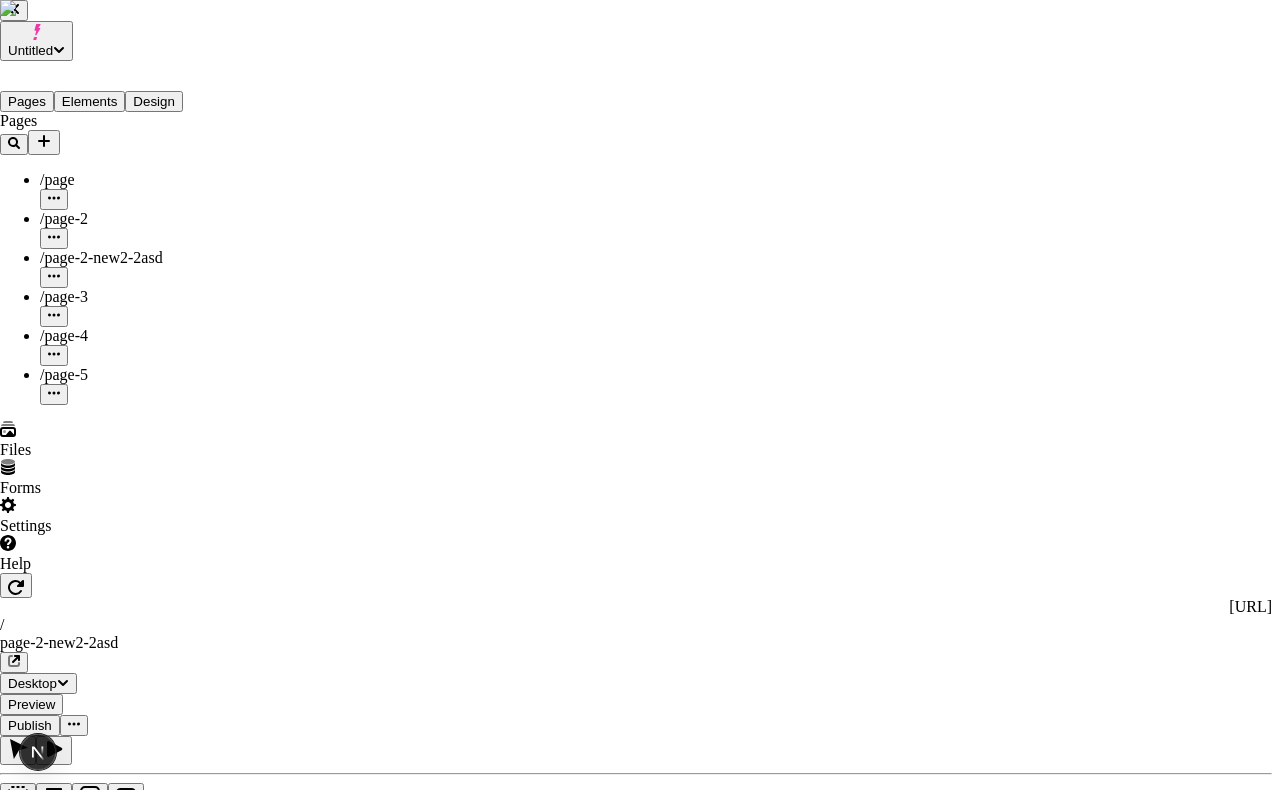 click on "Users" at bounding box center [636, 57528] 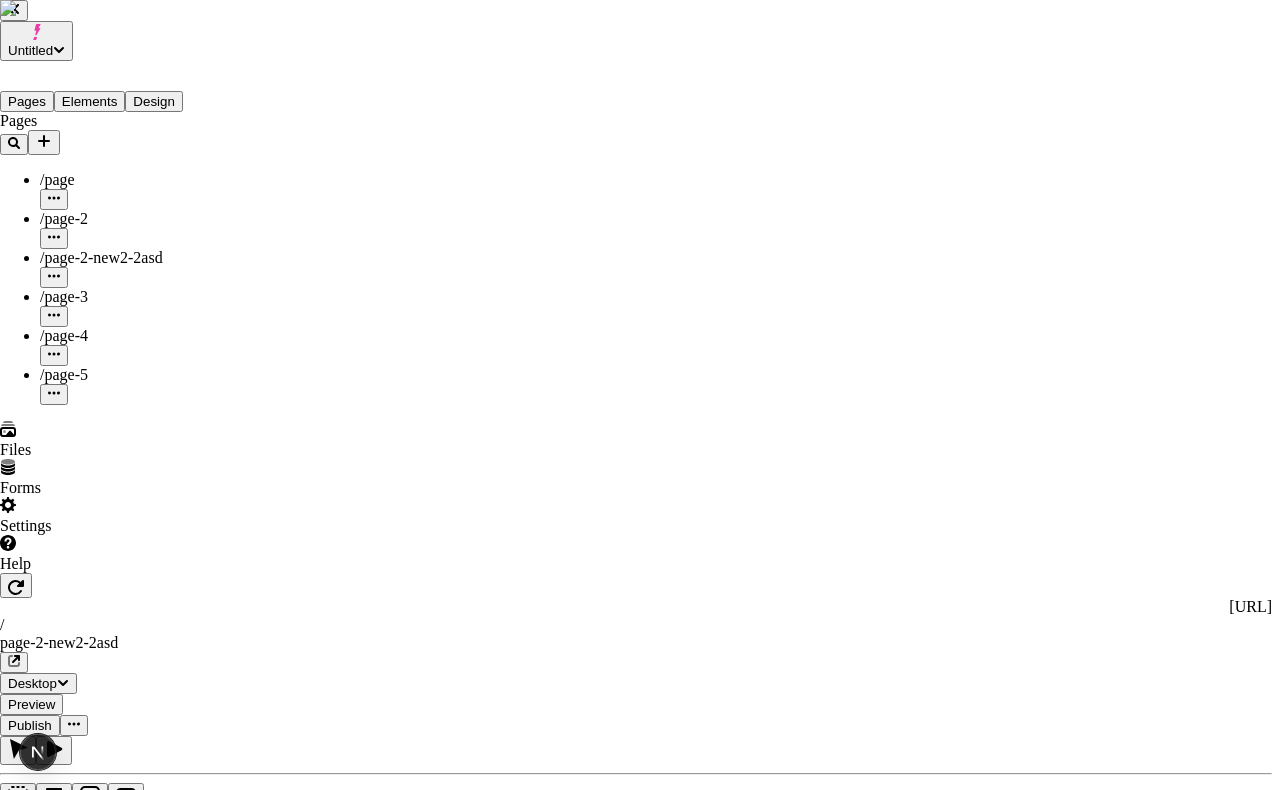 click on "Users" at bounding box center (636, 57528) 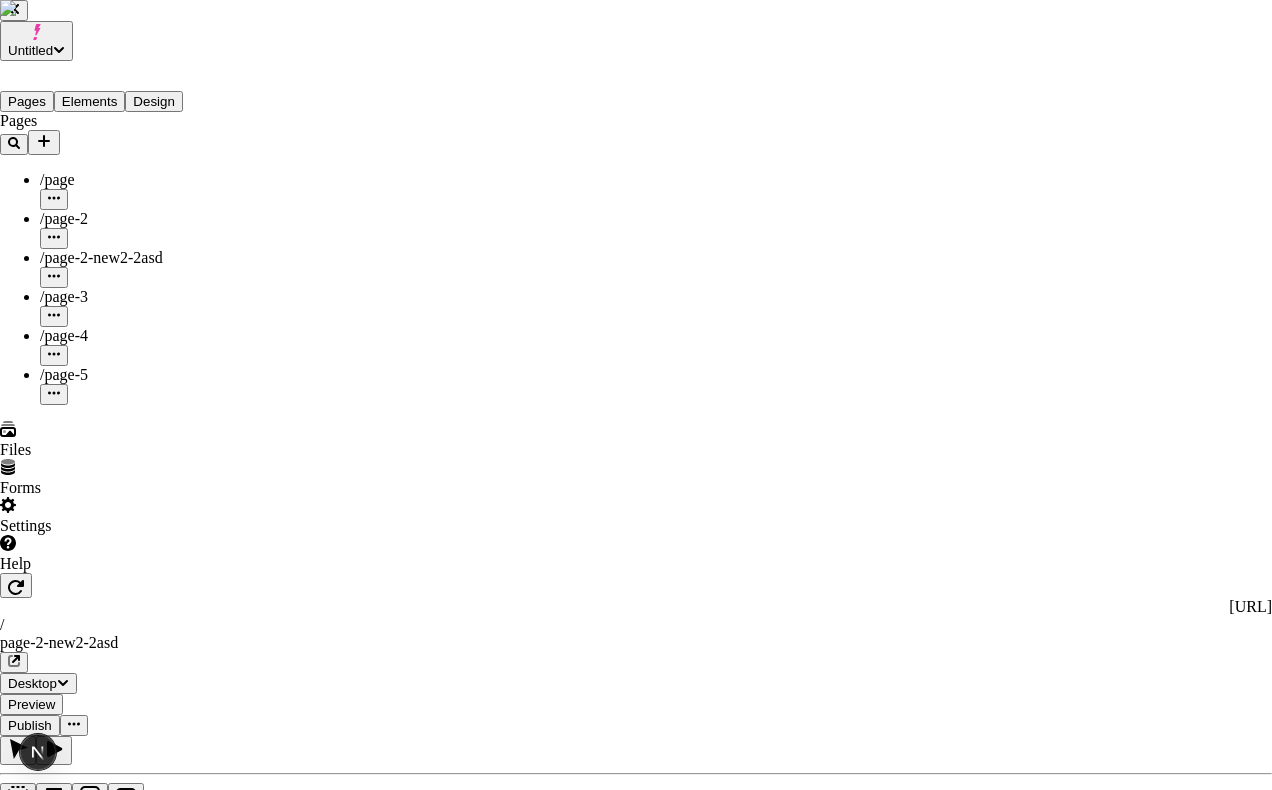 click on "Users 3  of  10  seats used S Sasha (local current) sasha+local2@makeswift.com   Owner S Sasha (local makeswift) sasha@makeswift.com   Admin s sasha+admin-local@makeswift.com Pending invite Admin" at bounding box center [636, 57712] 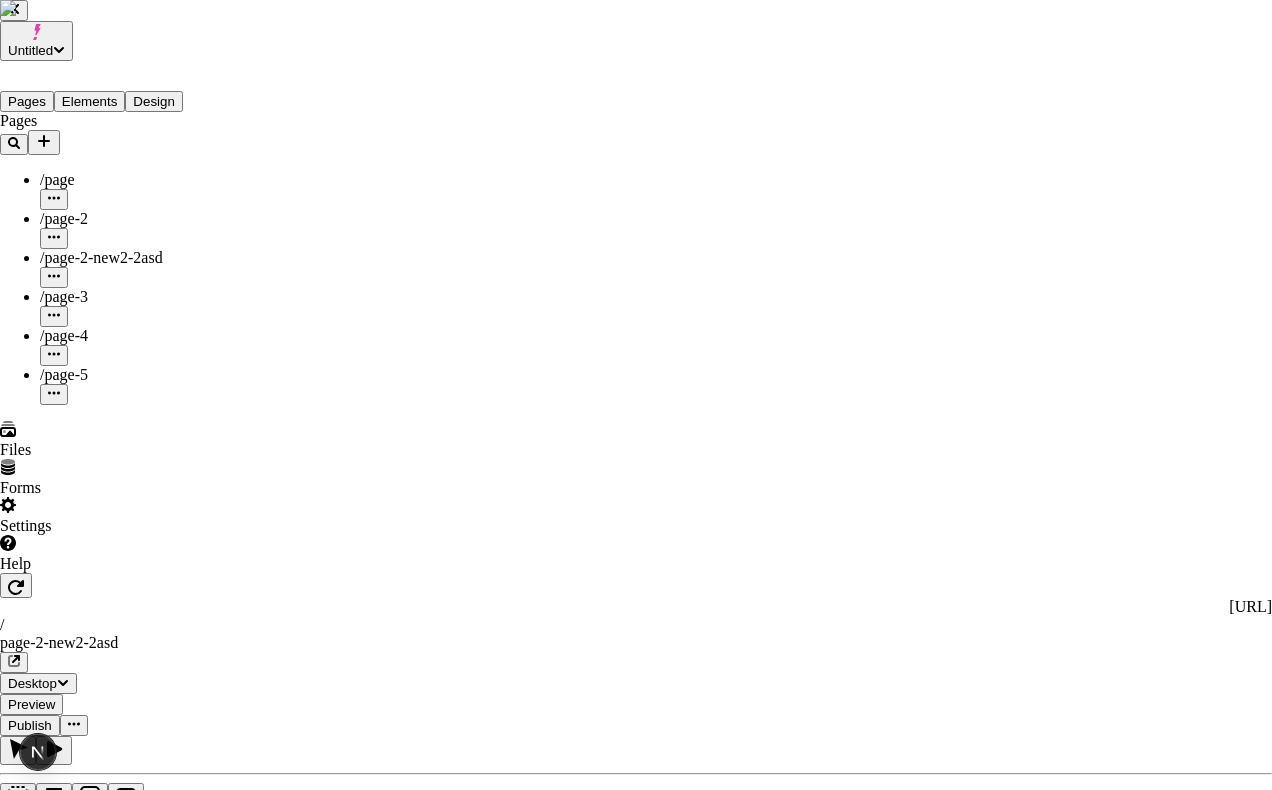 click on "Admin" at bounding box center (27, 57787) 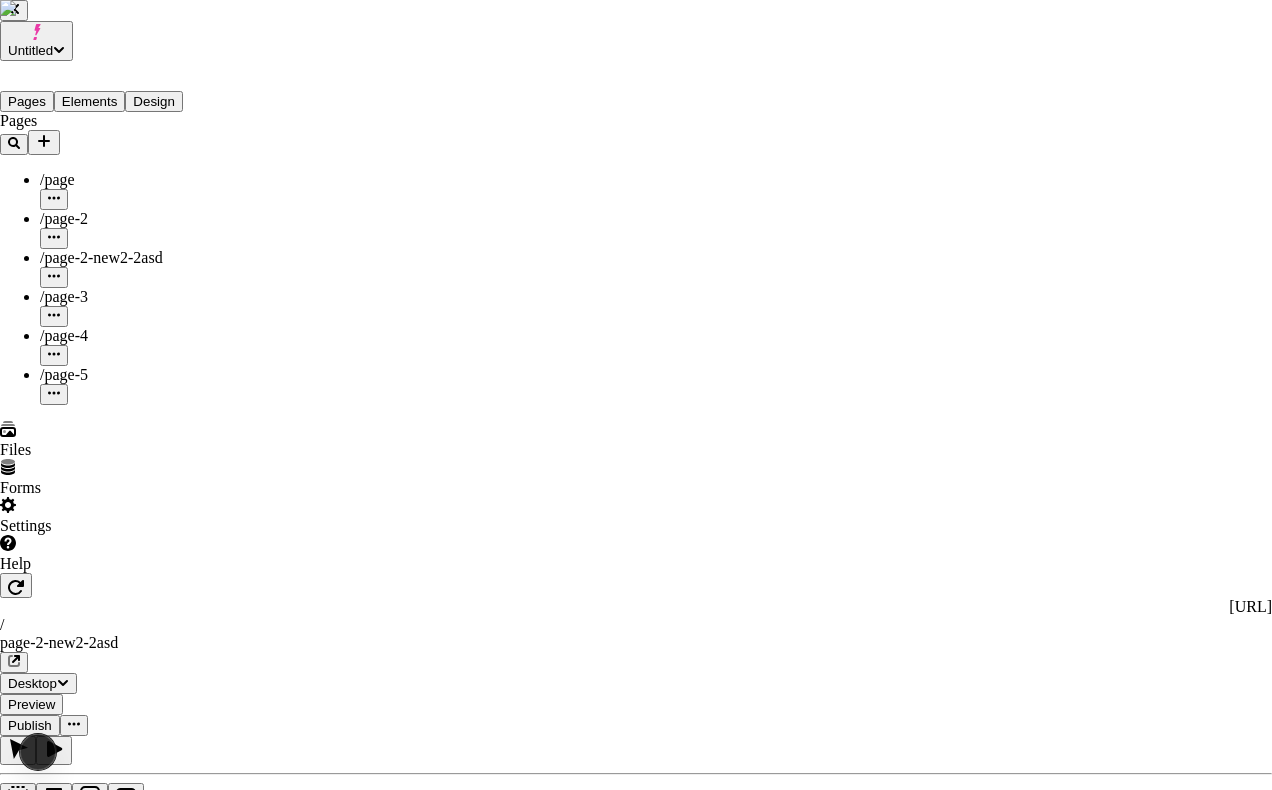 click on "Users 3  of  10  seats used S Sasha (local current) sasha+local2@makeswift.com   Owner S Sasha (local makeswift) sasha@makeswift.com   Admin s sasha+admin-local@makeswift.com Pending invite Admin" at bounding box center [636, 57712] 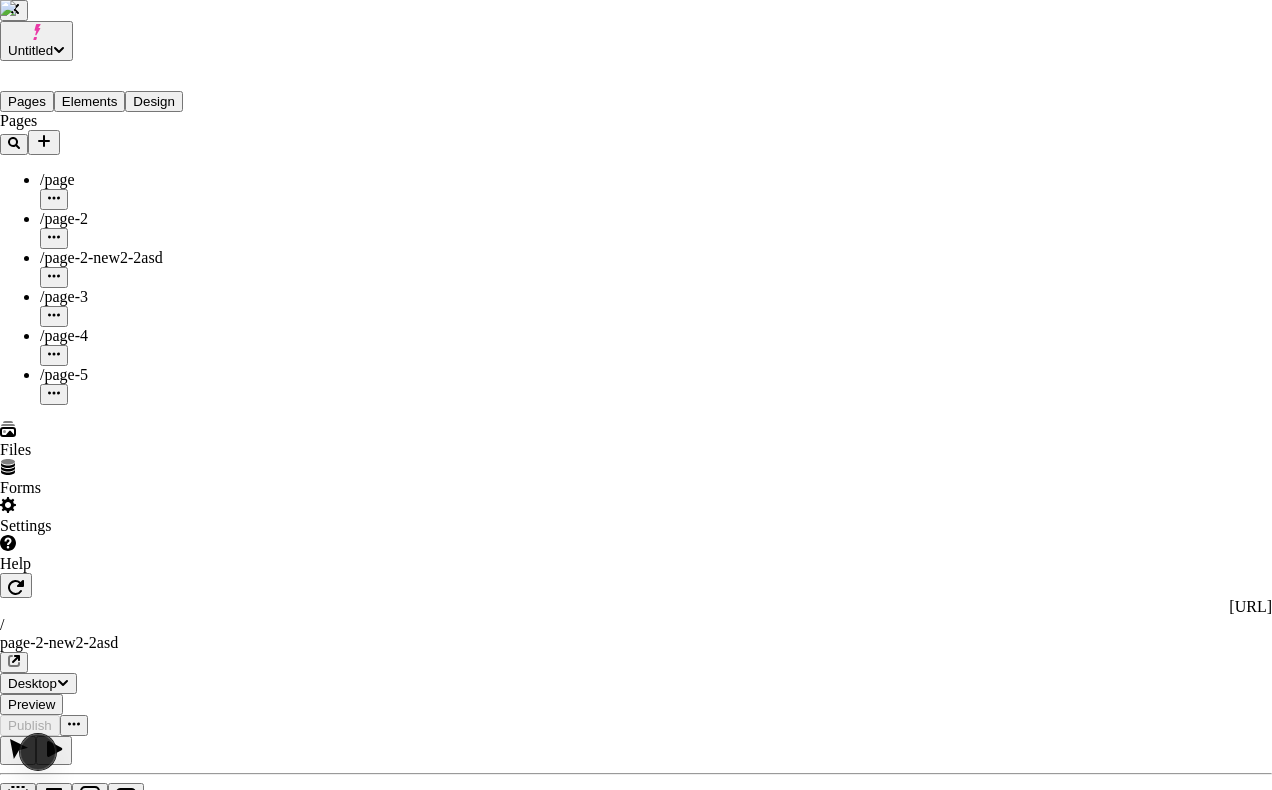 click on "Users Guest Send invite 3  of  10  seats used S Sasha (local current) sasha+local2@makeswift.com   Owner S Sasha (local makeswift) sasha@makeswift.com   Admin s sasha+admin-local@makeswift.com Pending invite Admin" at bounding box center [636, 57743] 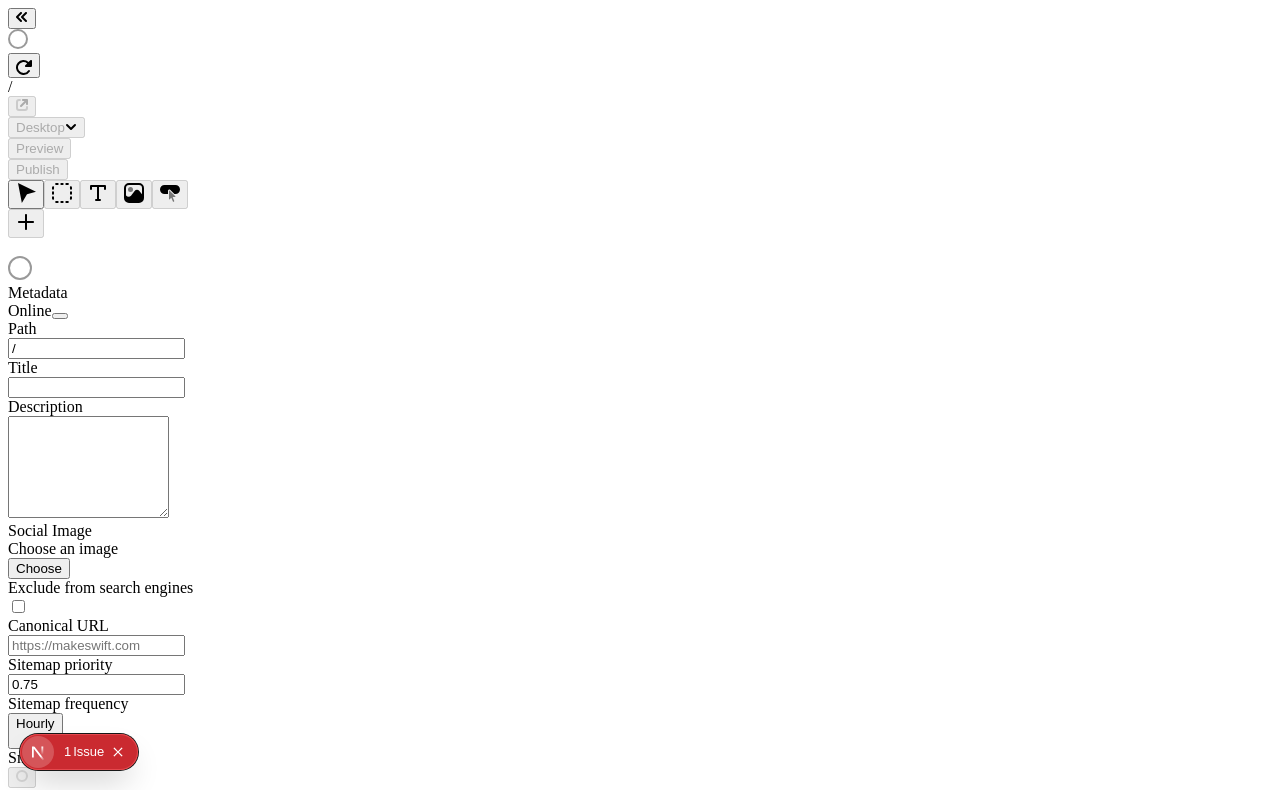 scroll, scrollTop: 0, scrollLeft: 0, axis: both 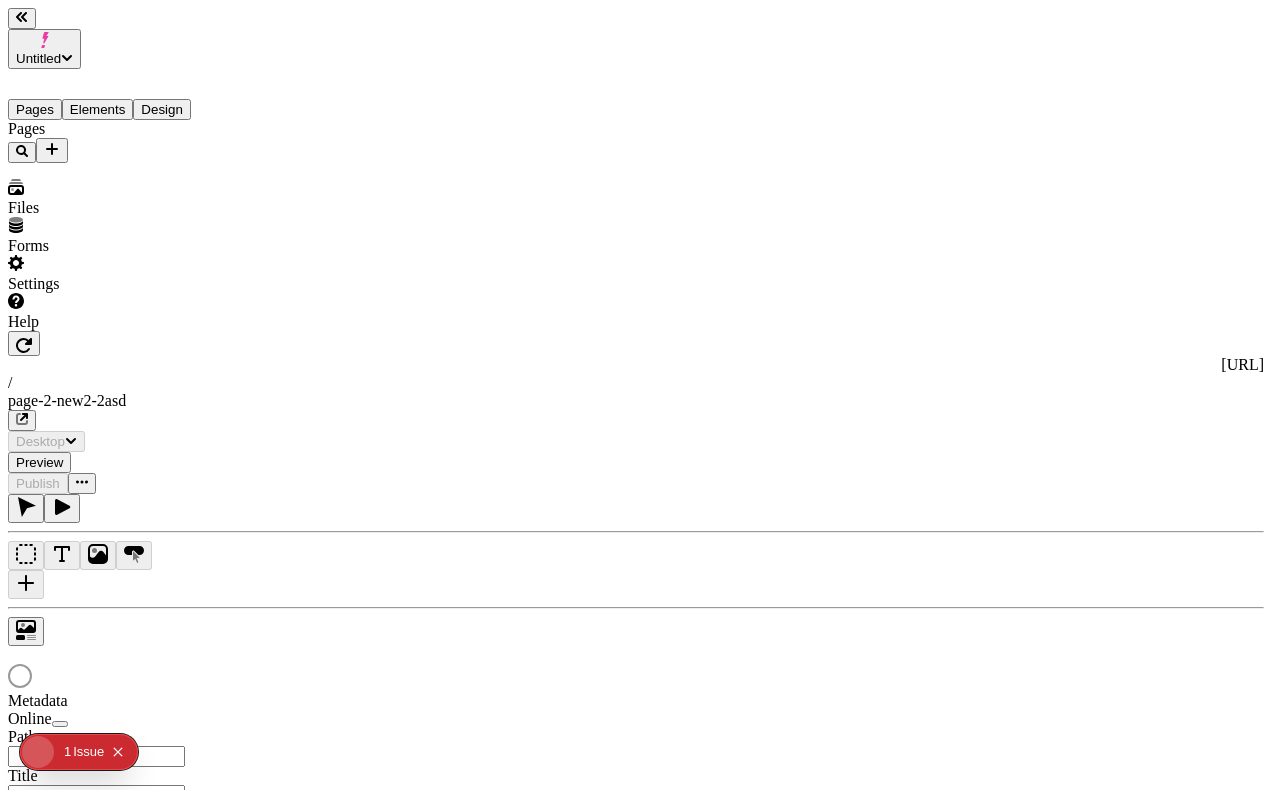 click on "Settings" at bounding box center (128, 274) 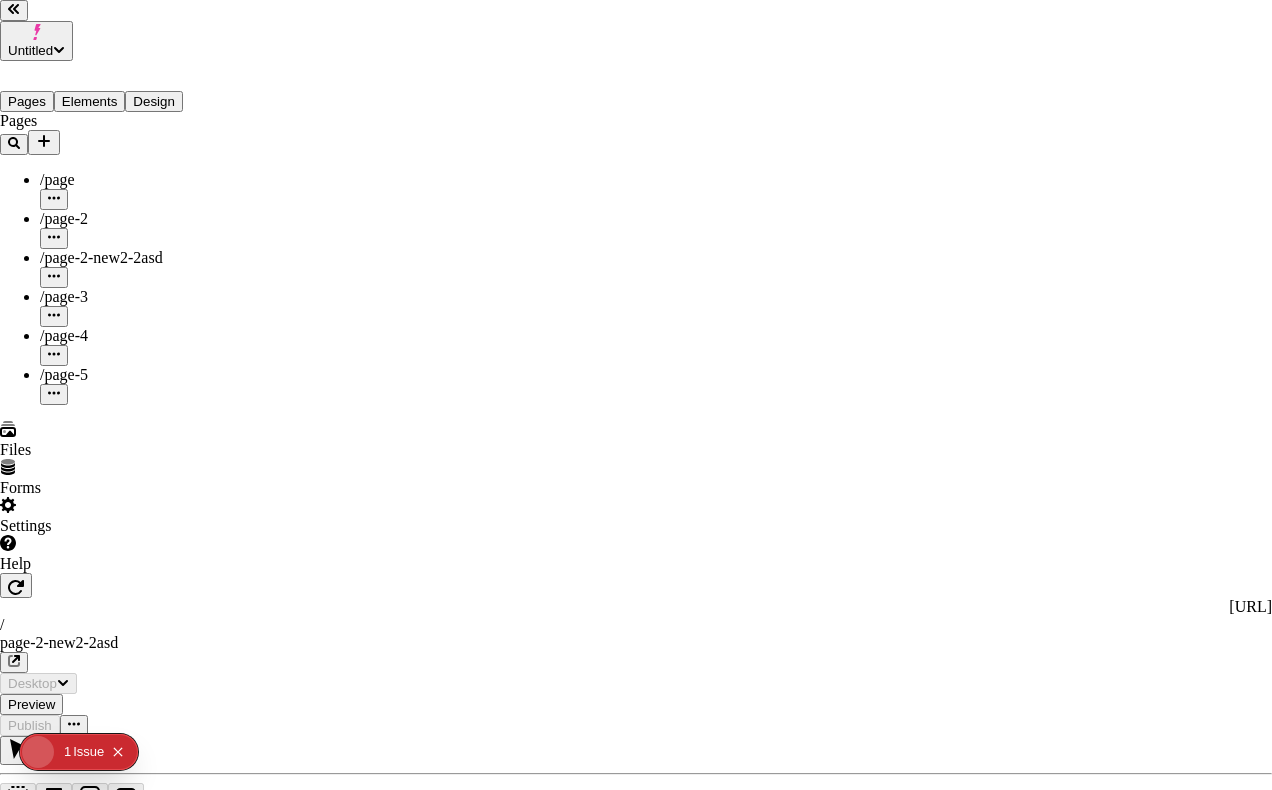 type on "/page-2-new2-2asd" 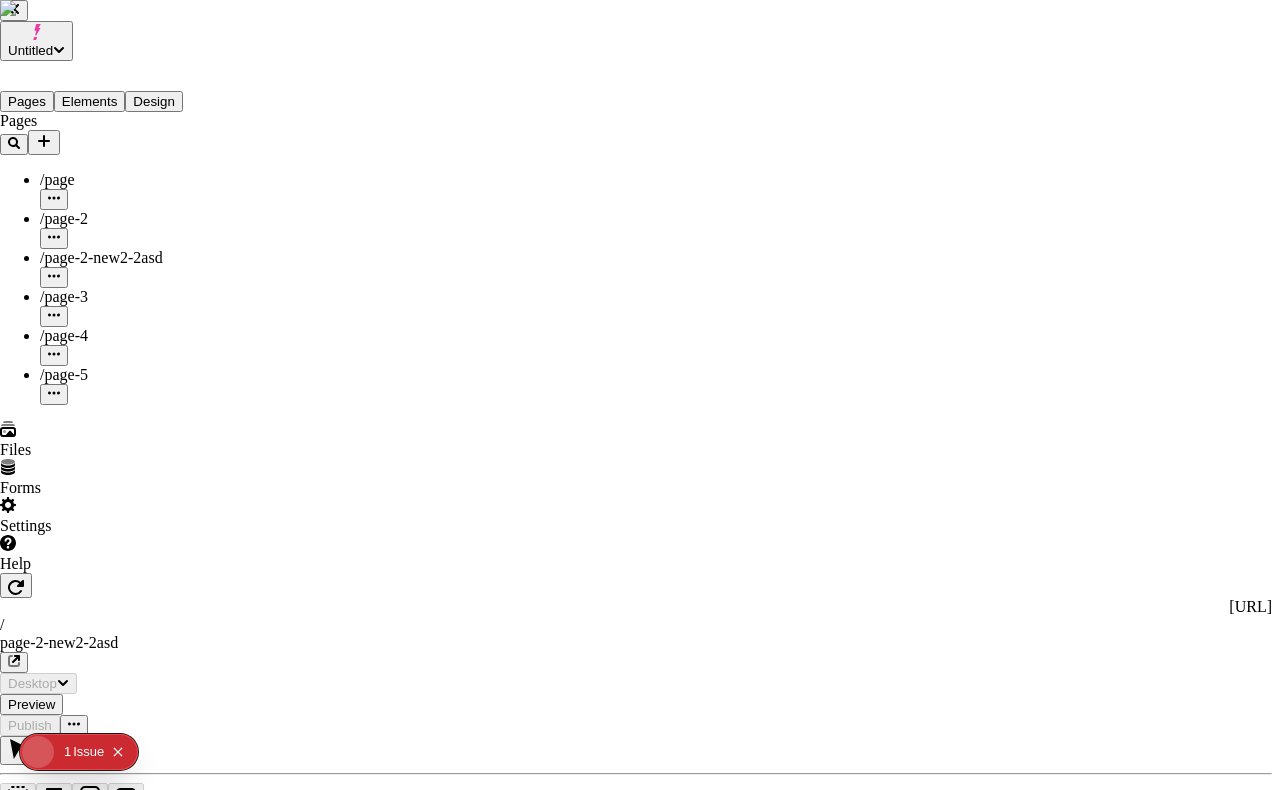 scroll, scrollTop: 0, scrollLeft: 0, axis: both 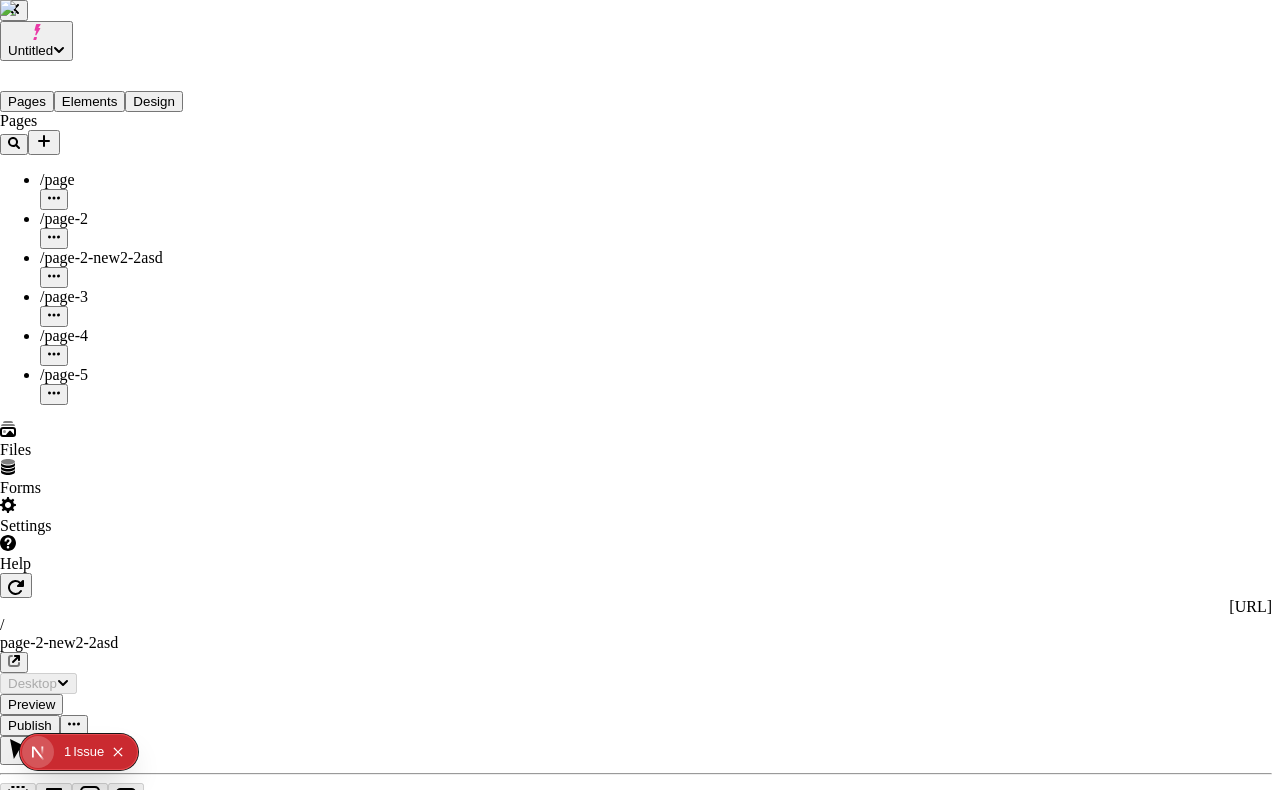 click on "Plans" at bounding box center [636, 2065] 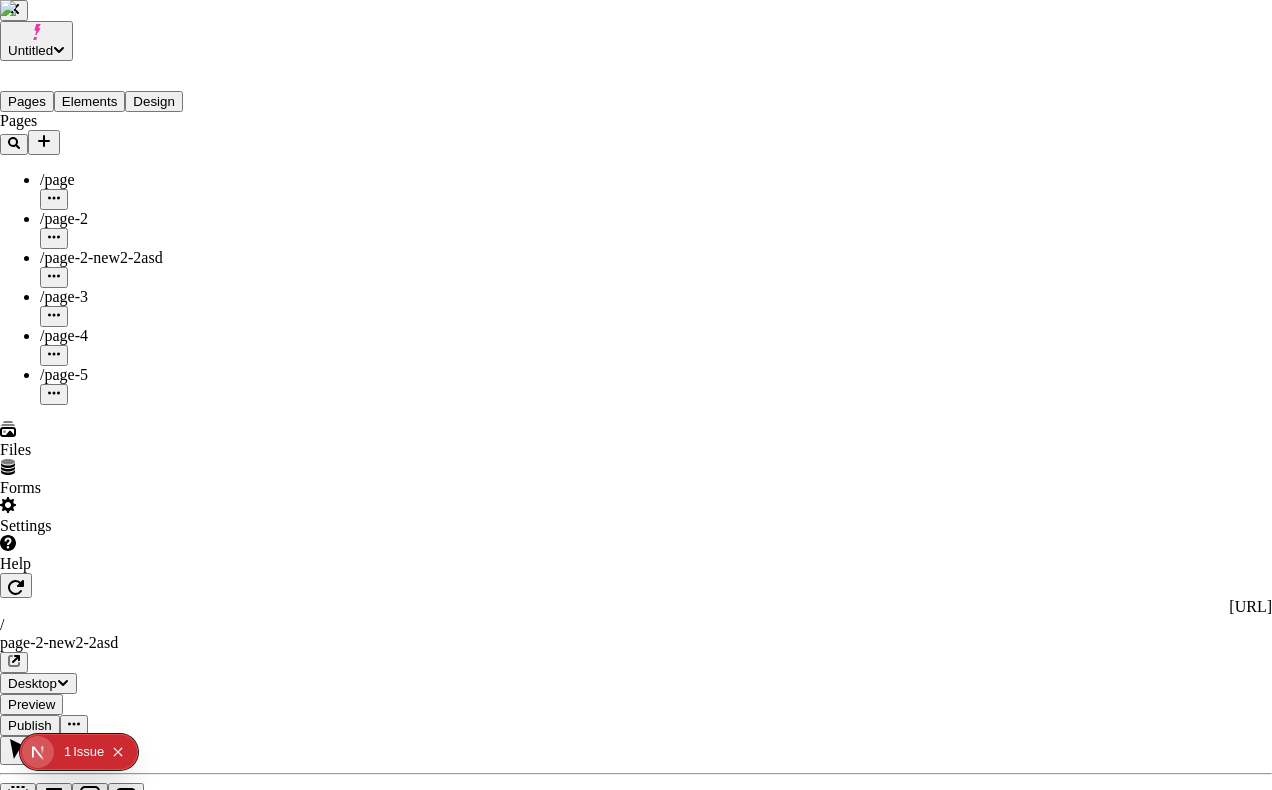 click on "Guest" at bounding box center (26, 57568) 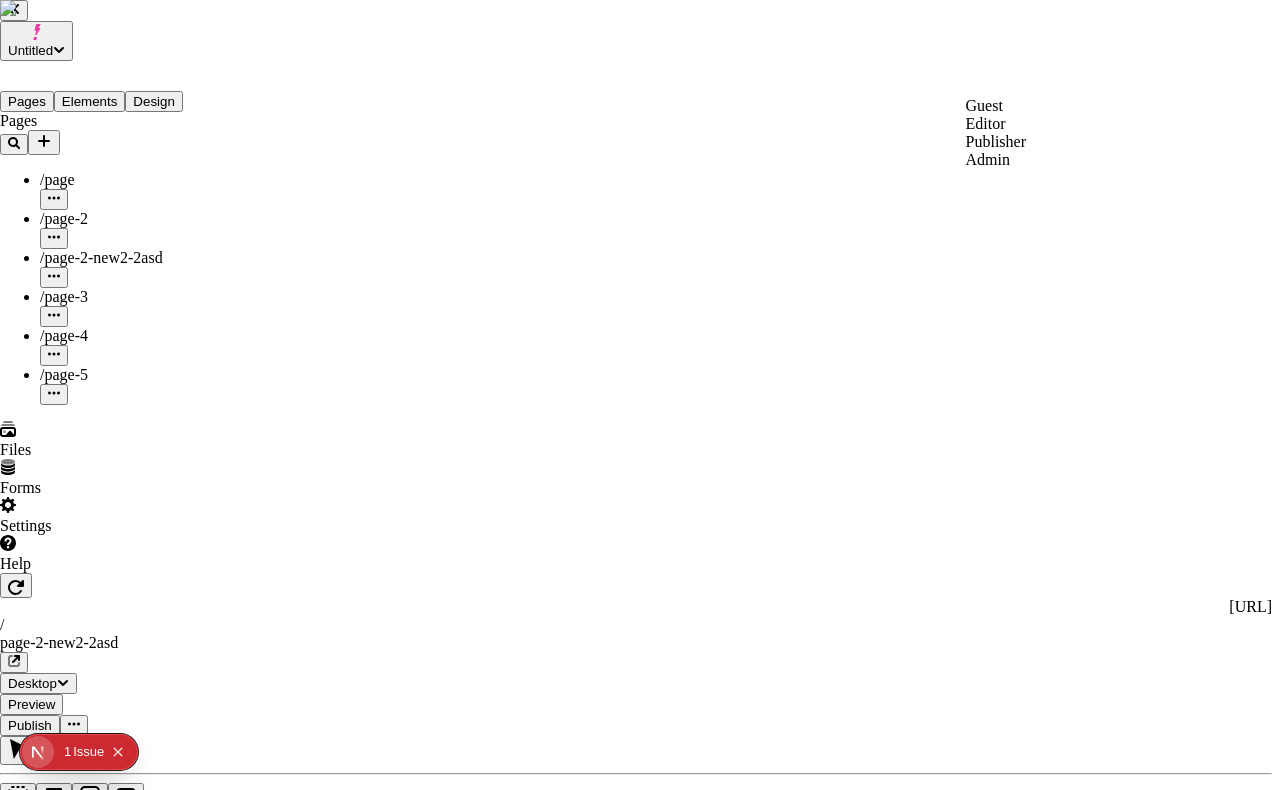 click on "Publisher" at bounding box center (996, 142) 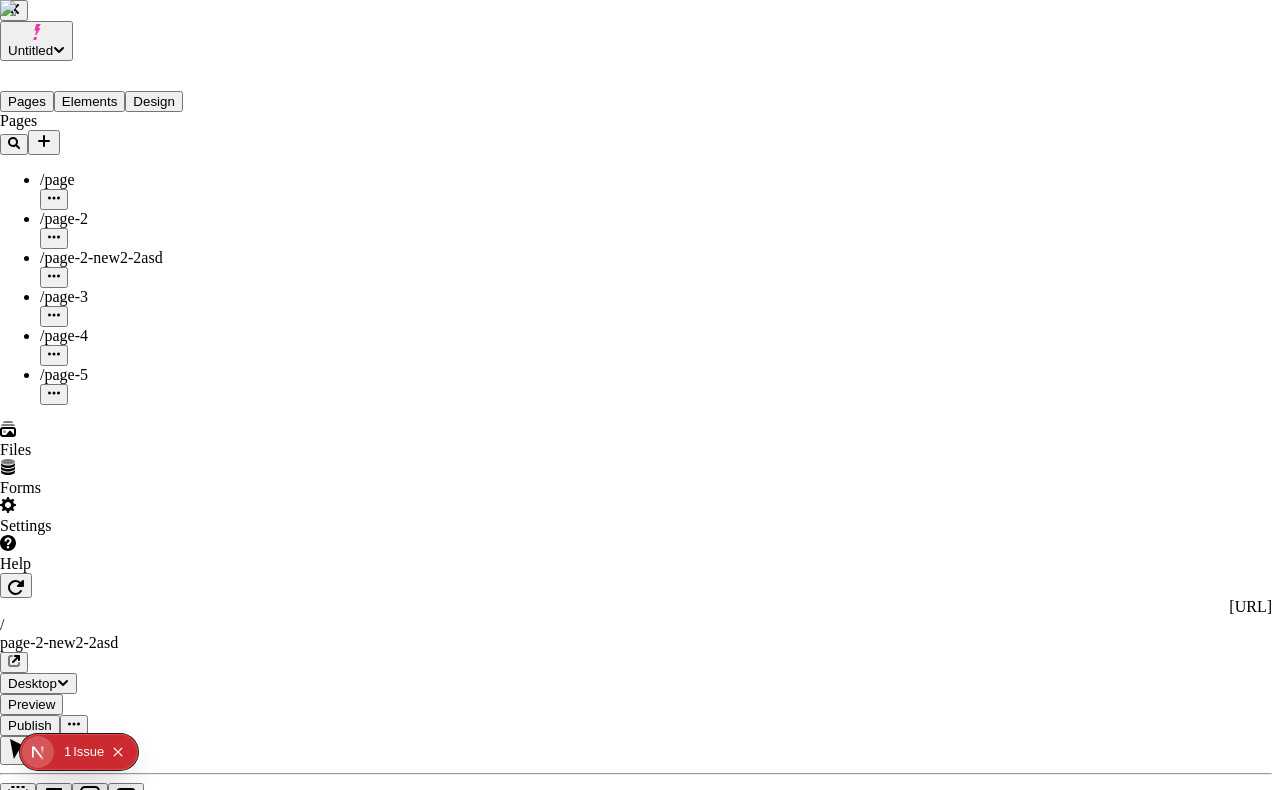 click at bounding box center [132, 57547] 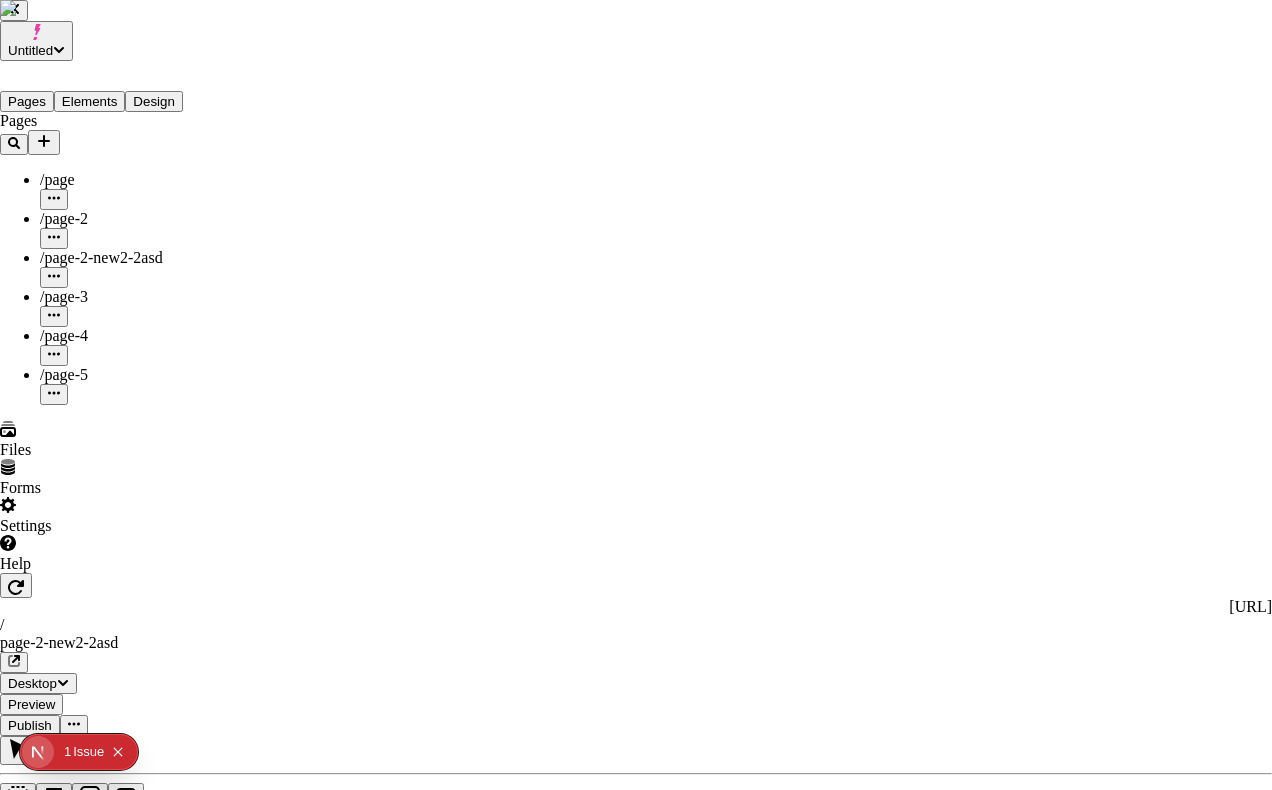 click on "Send invite" at bounding box center [41, 57589] 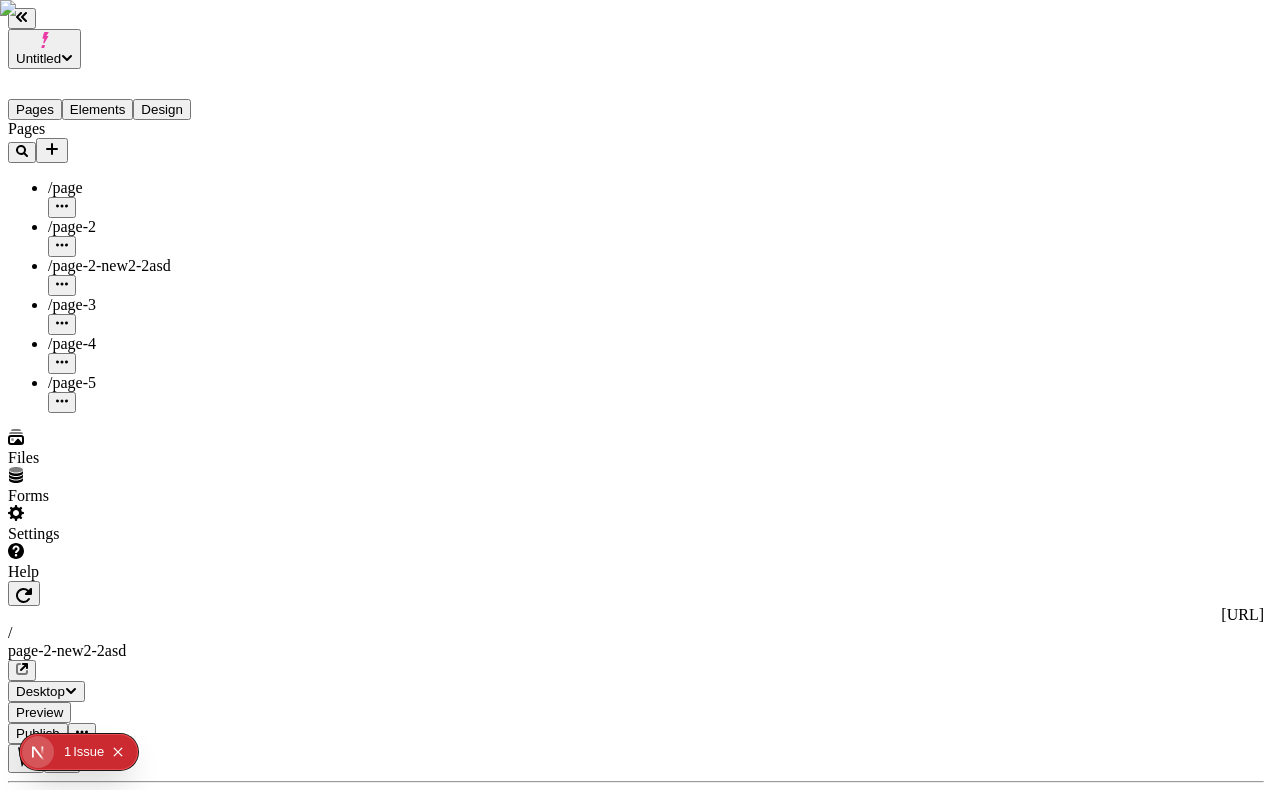 click on "Untitled" at bounding box center [38, 58] 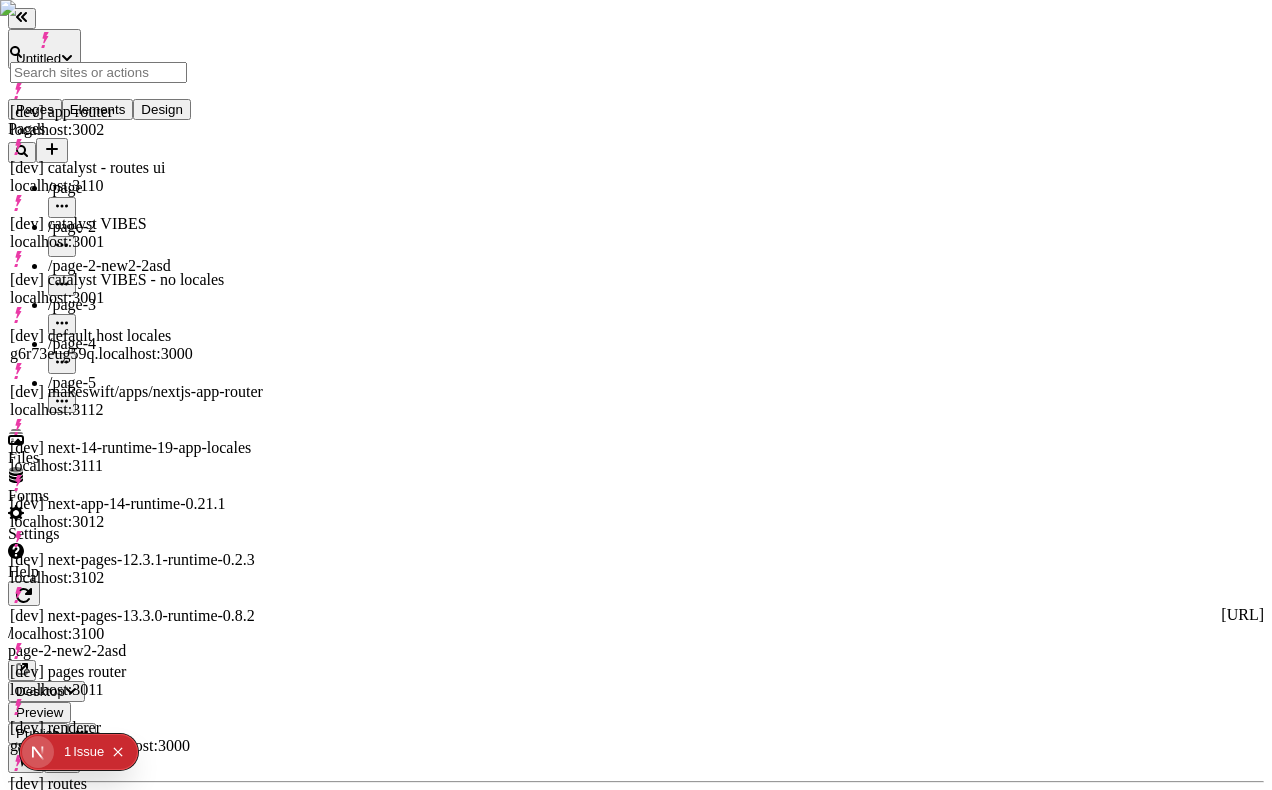 click on "Log out" at bounding box center (138, 1626) 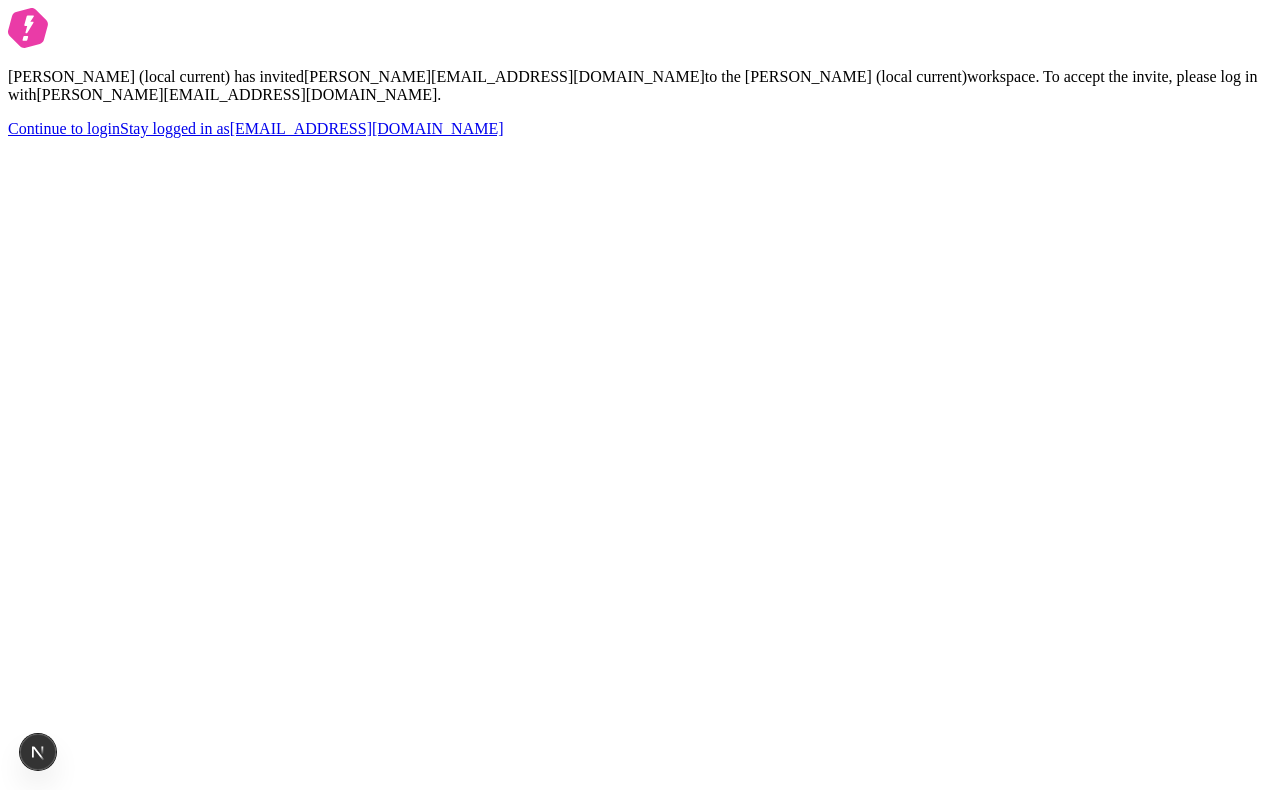 scroll, scrollTop: 0, scrollLeft: 0, axis: both 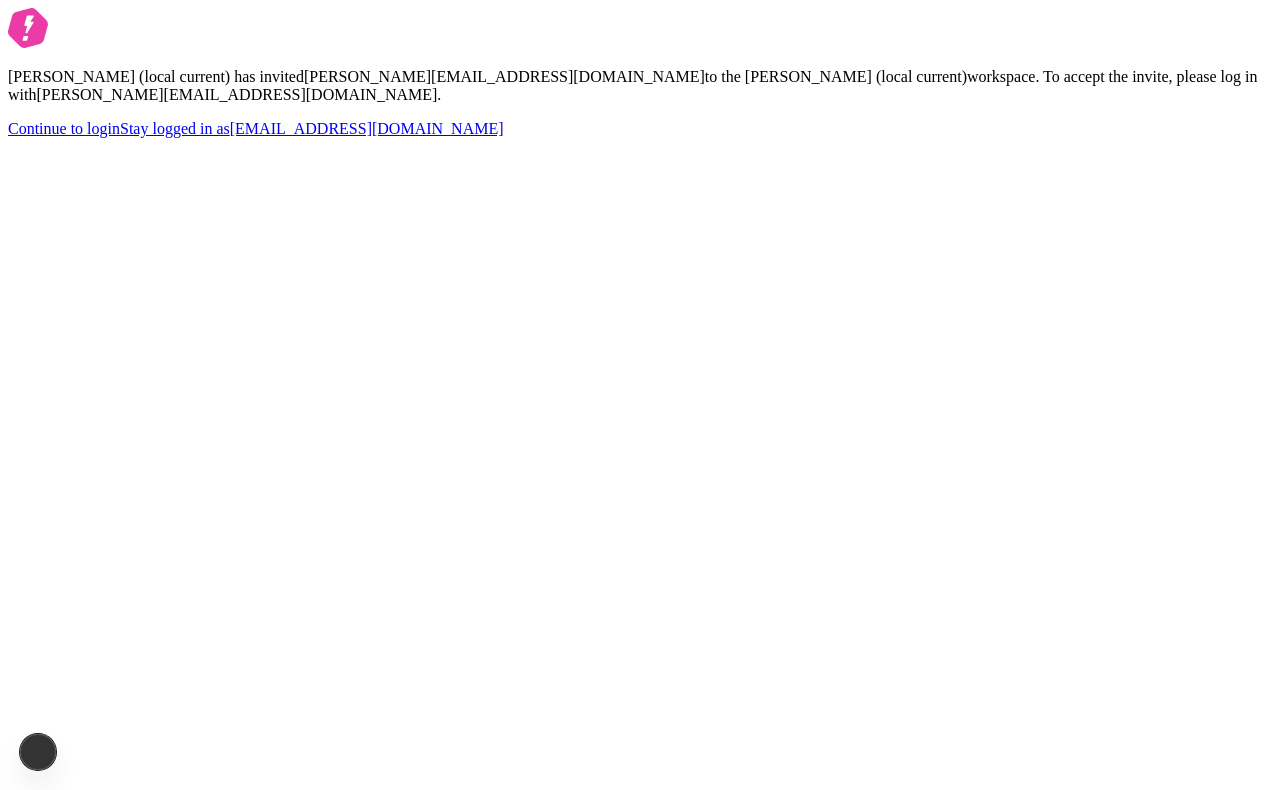 click on "[PERSON_NAME][EMAIL_ADDRESS][DOMAIN_NAME]" at bounding box center [236, 94] 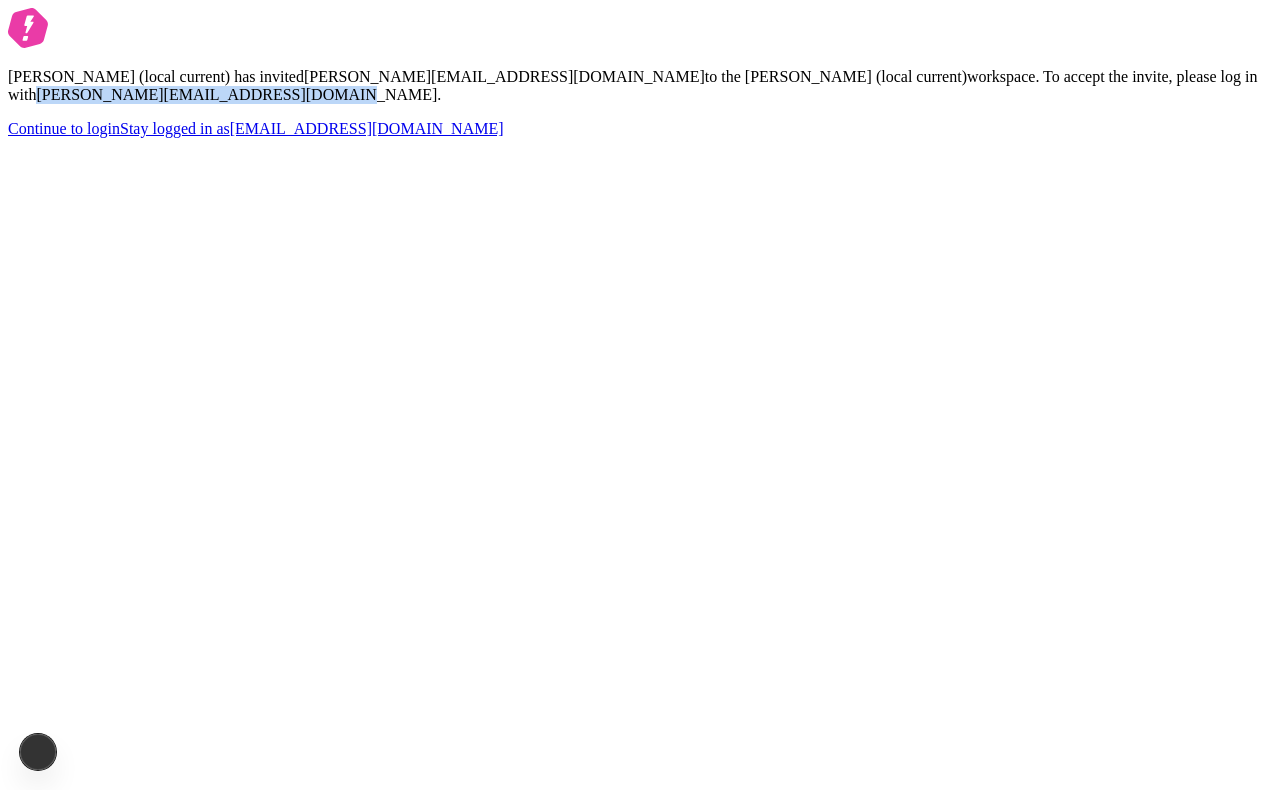 drag, startPoint x: 524, startPoint y: 403, endPoint x: 741, endPoint y: 402, distance: 217.0023 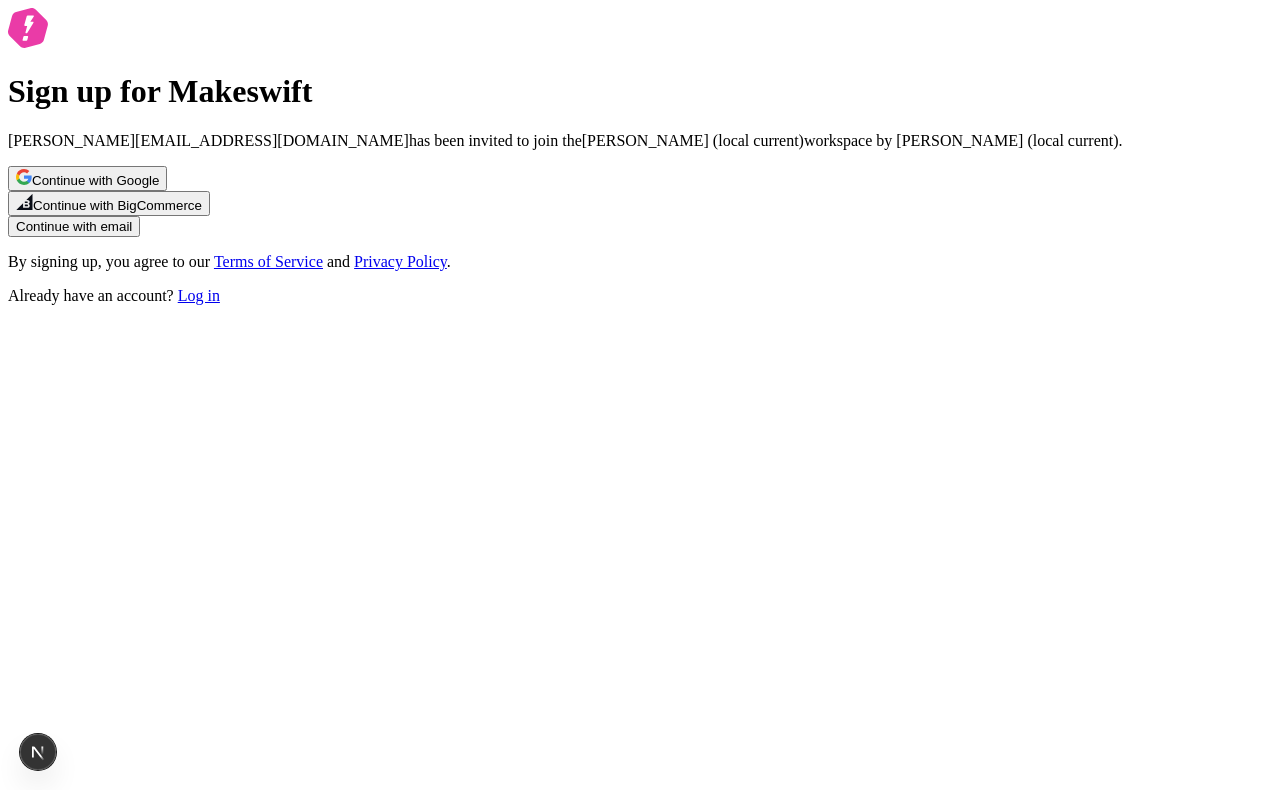 click on "Continue with email" at bounding box center [74, 226] 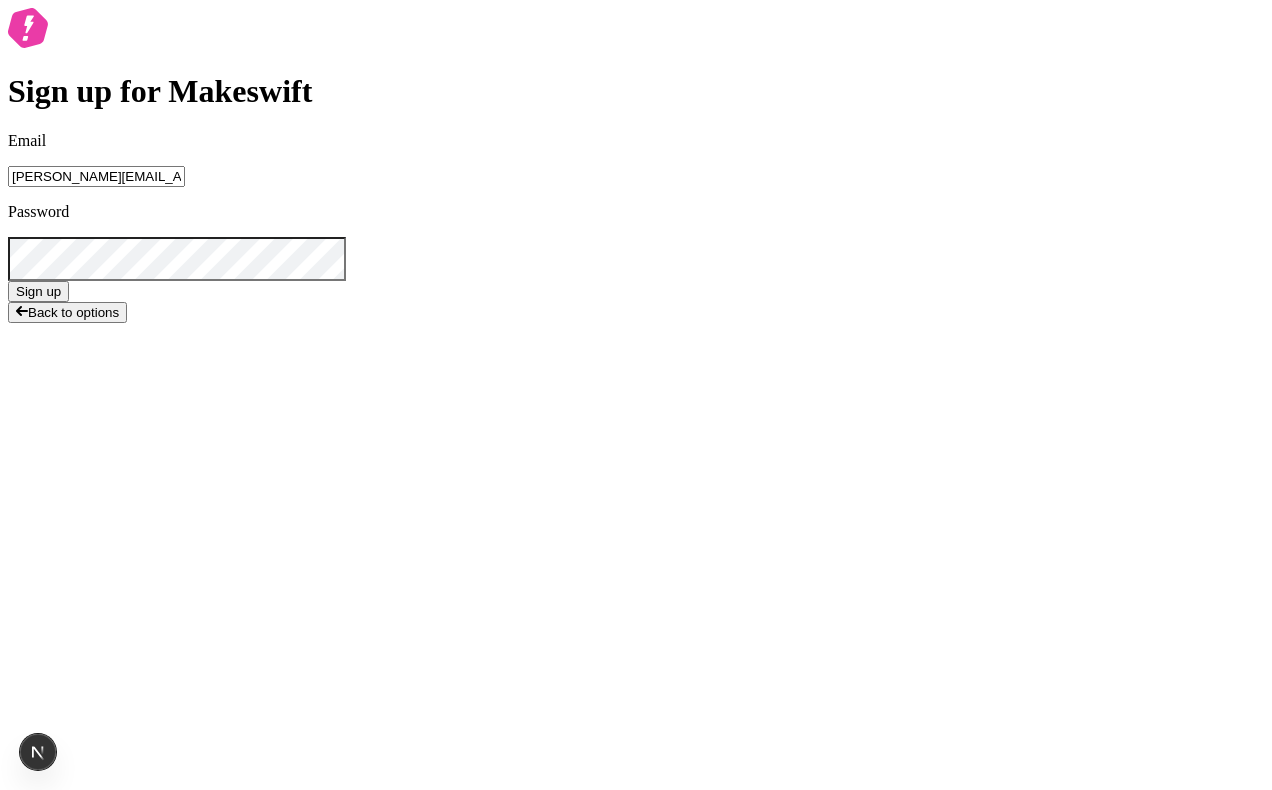 type on "[PERSON_NAME][EMAIL_ADDRESS][DOMAIN_NAME]" 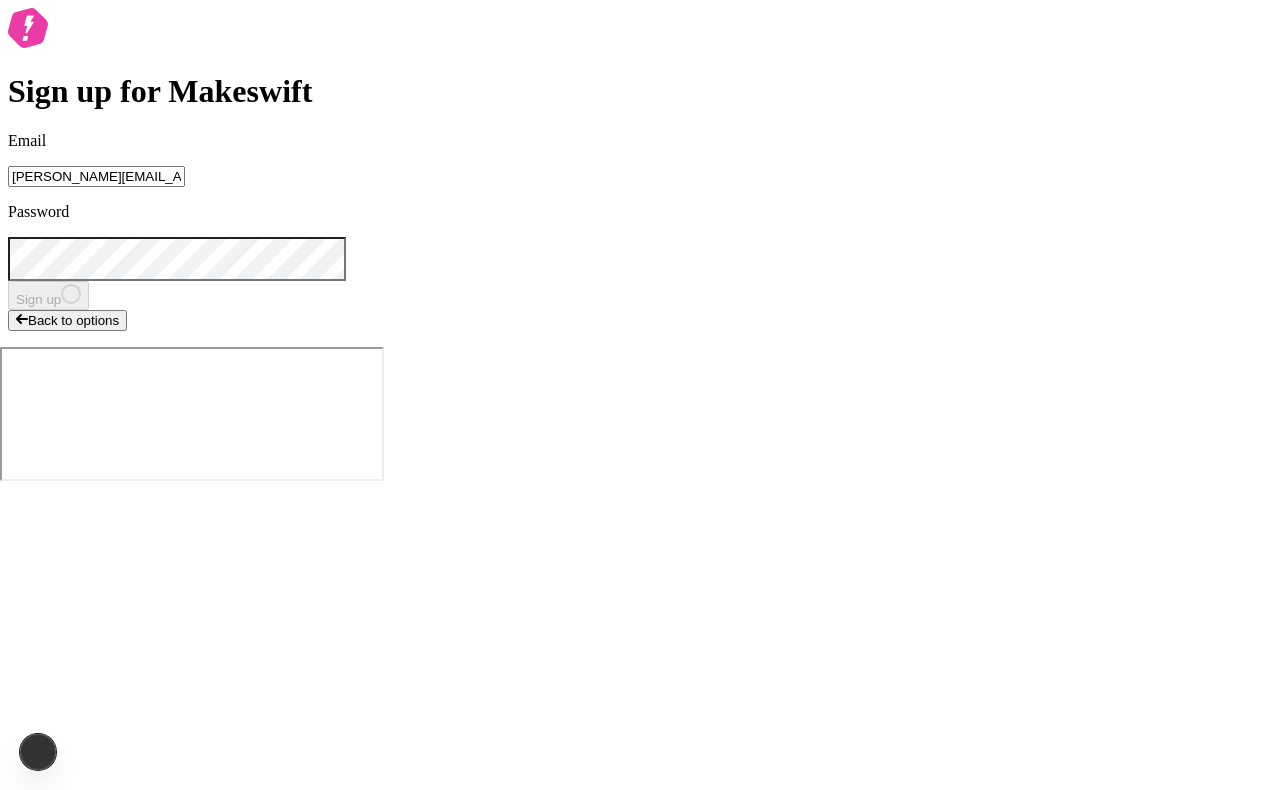 click on "Sign up for Makeswift Email sasha+publisher-local@makeswift.com Password Sign up Back to options" at bounding box center (636, 169) 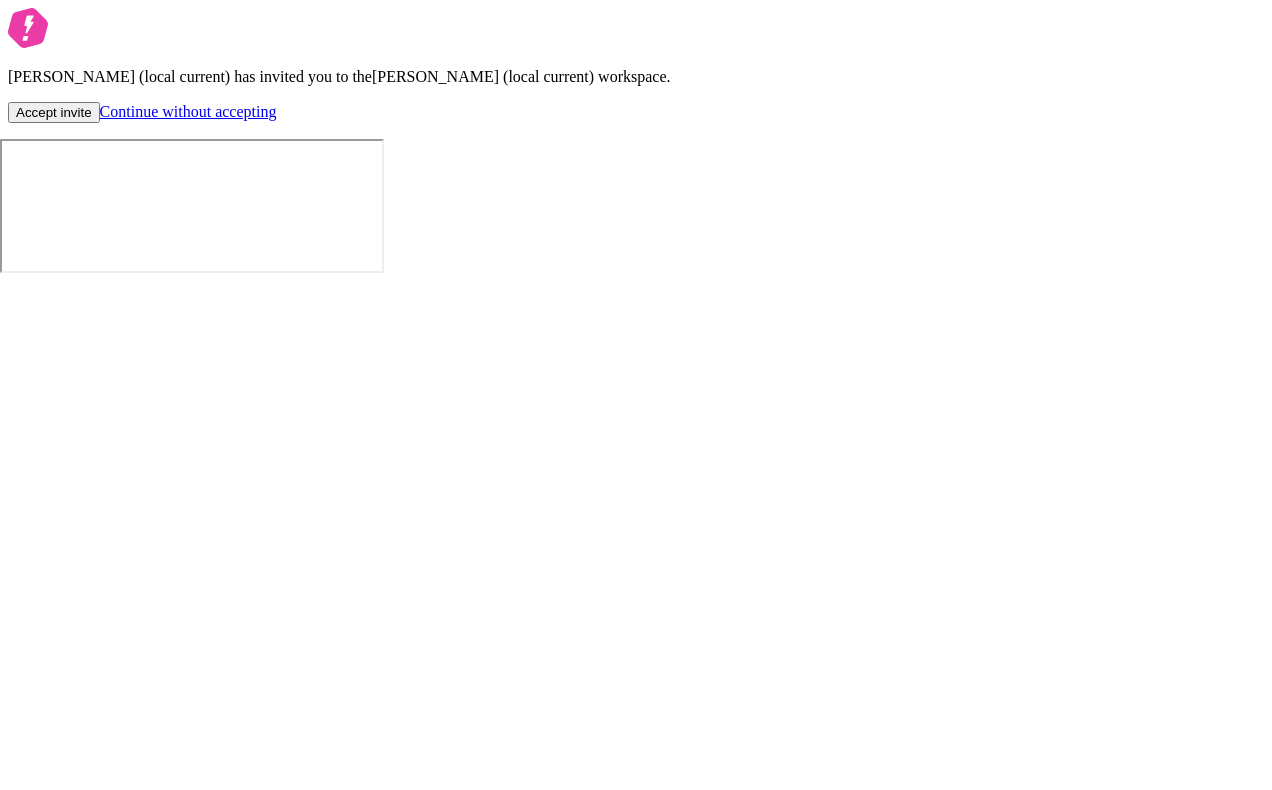 scroll, scrollTop: 0, scrollLeft: 0, axis: both 